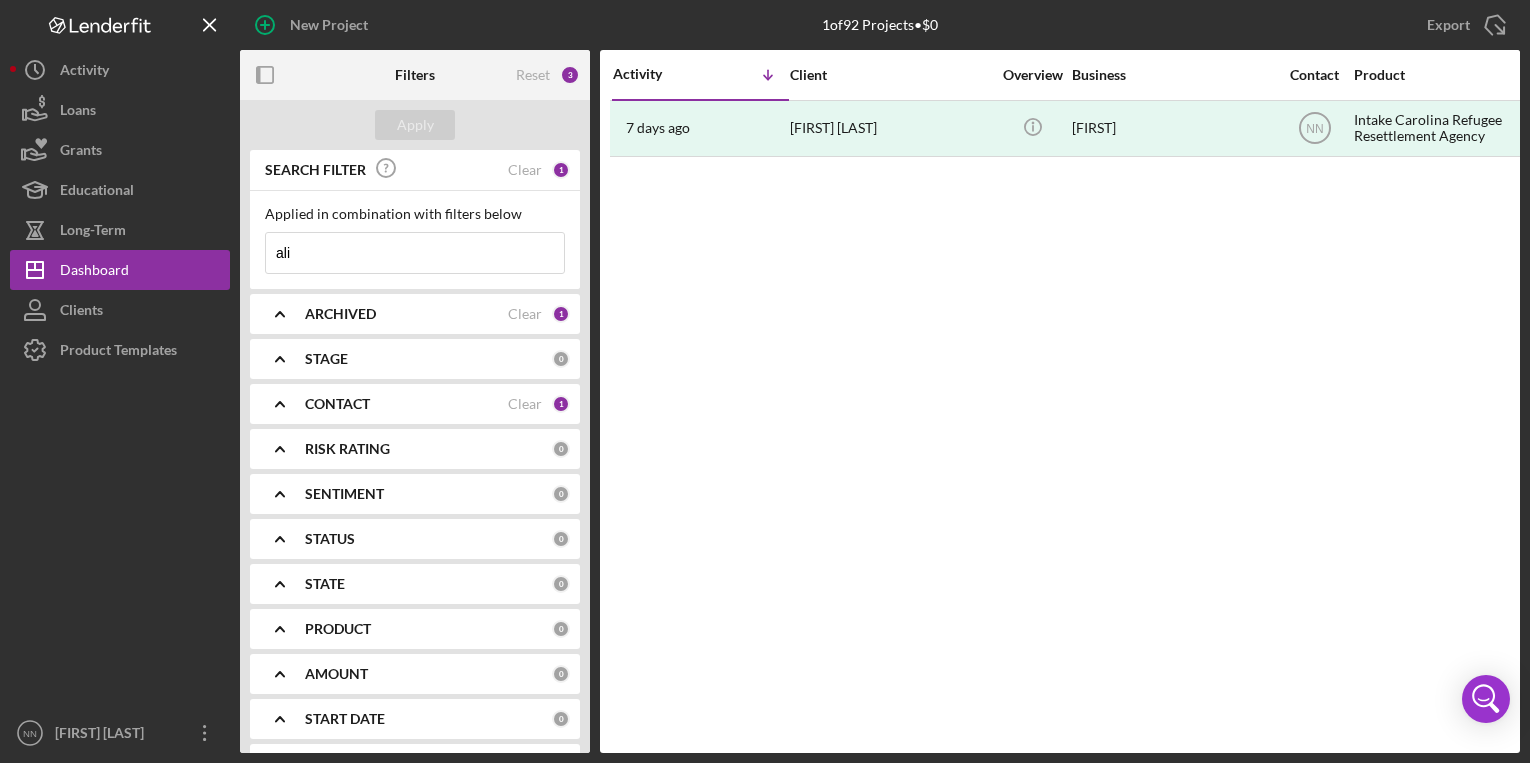 scroll, scrollTop: 0, scrollLeft: 0, axis: both 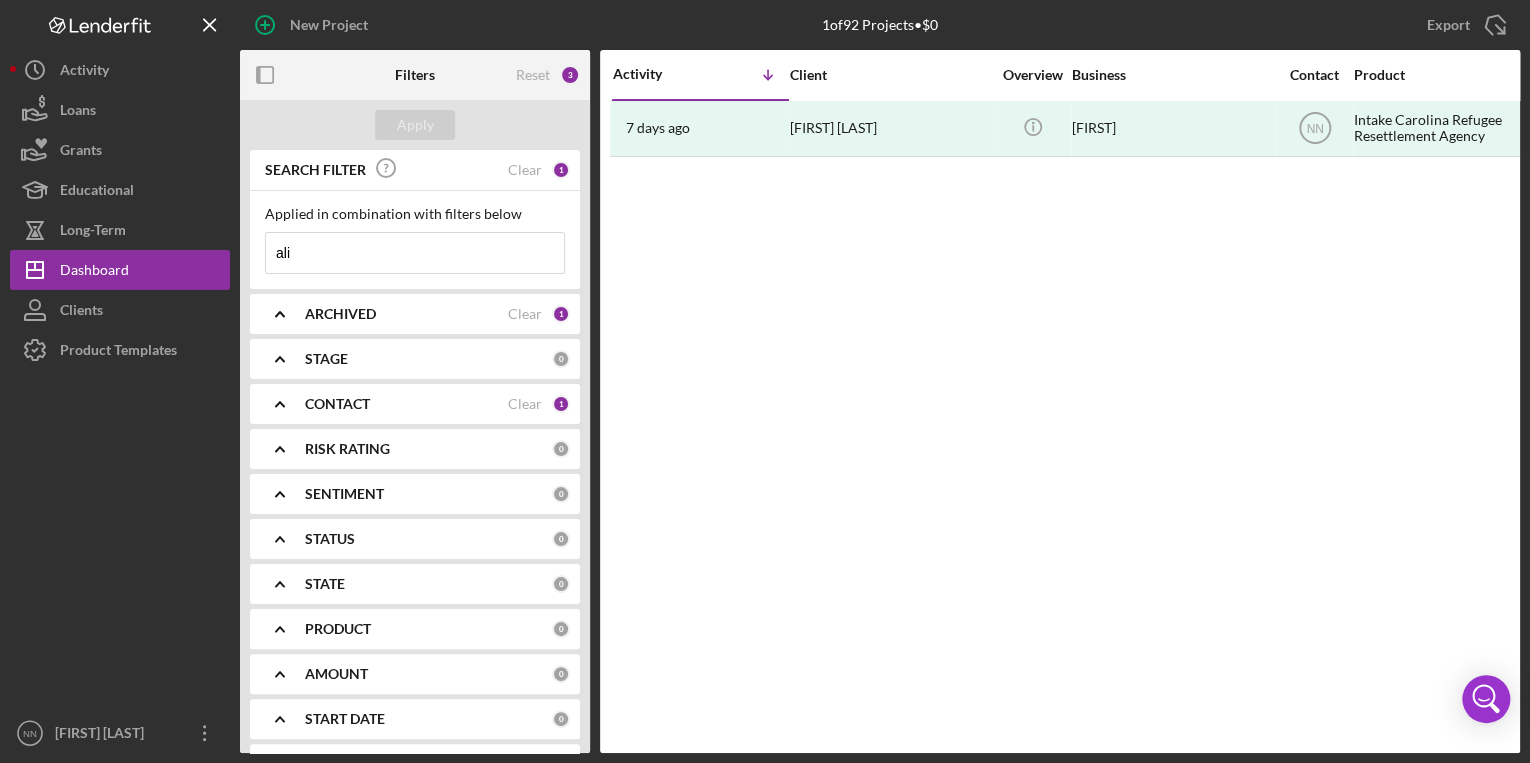 click on "ali" at bounding box center [415, 253] 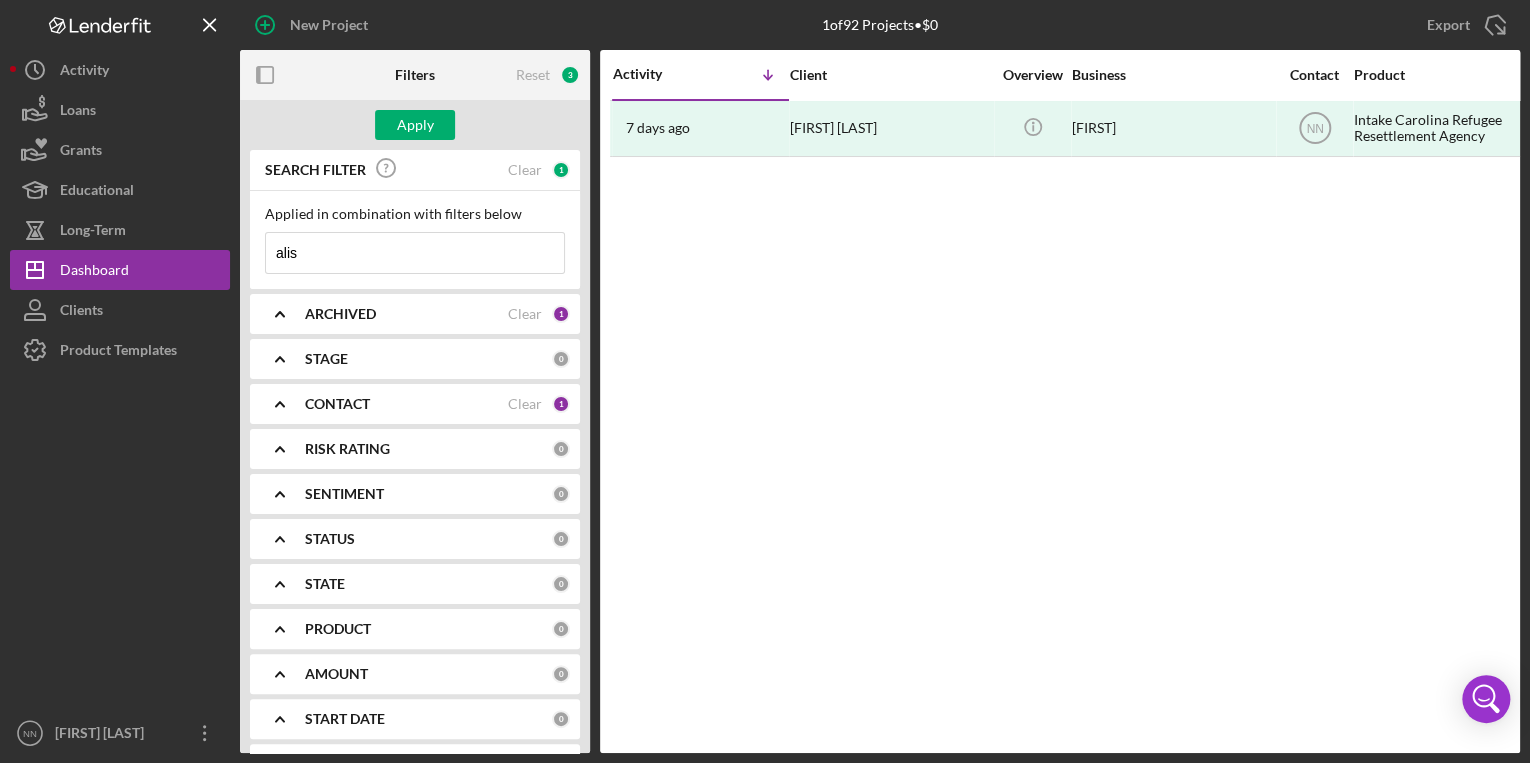 drag, startPoint x: 408, startPoint y: 260, endPoint x: 272, endPoint y: 259, distance: 136.00368 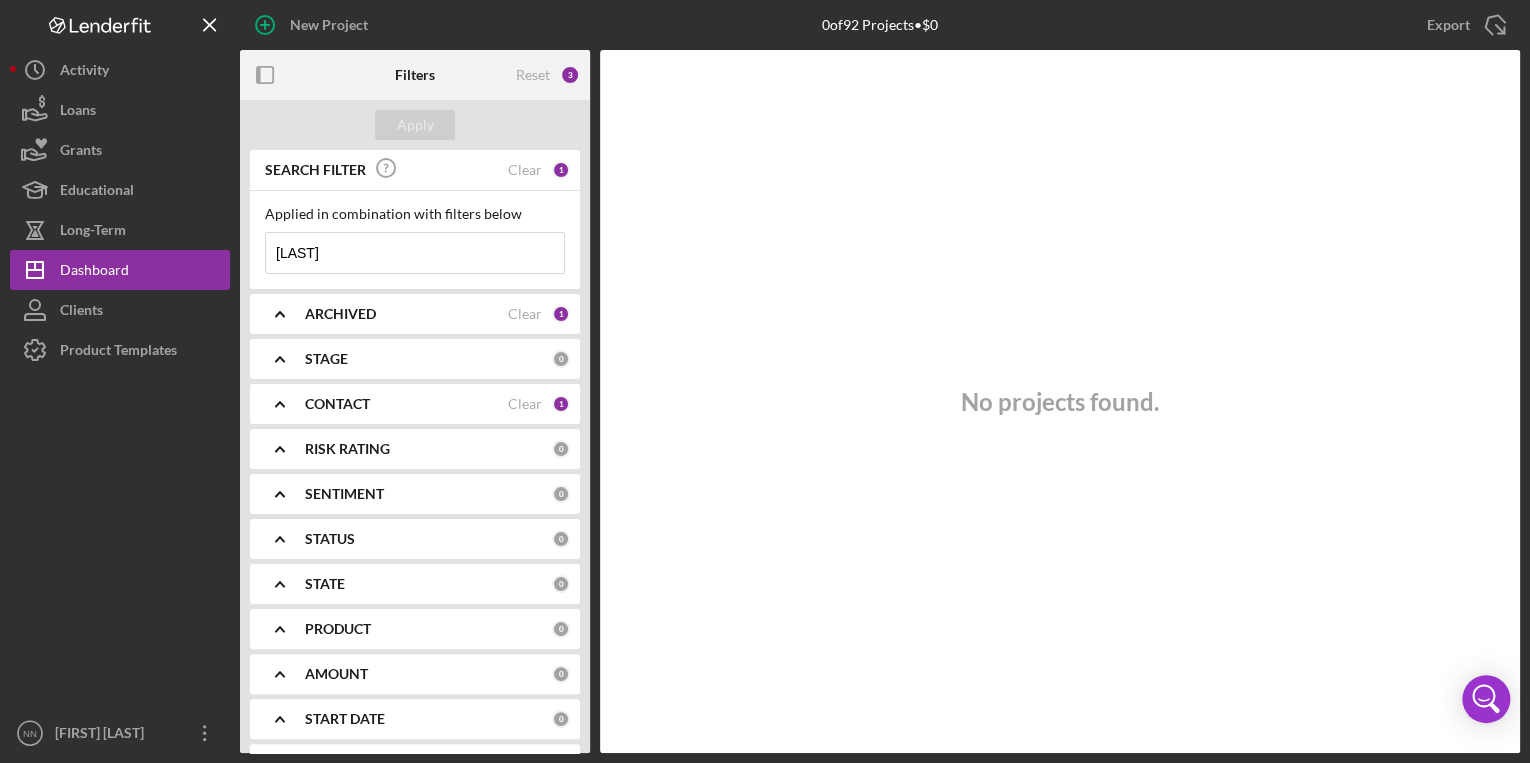 type on "[LAST]" 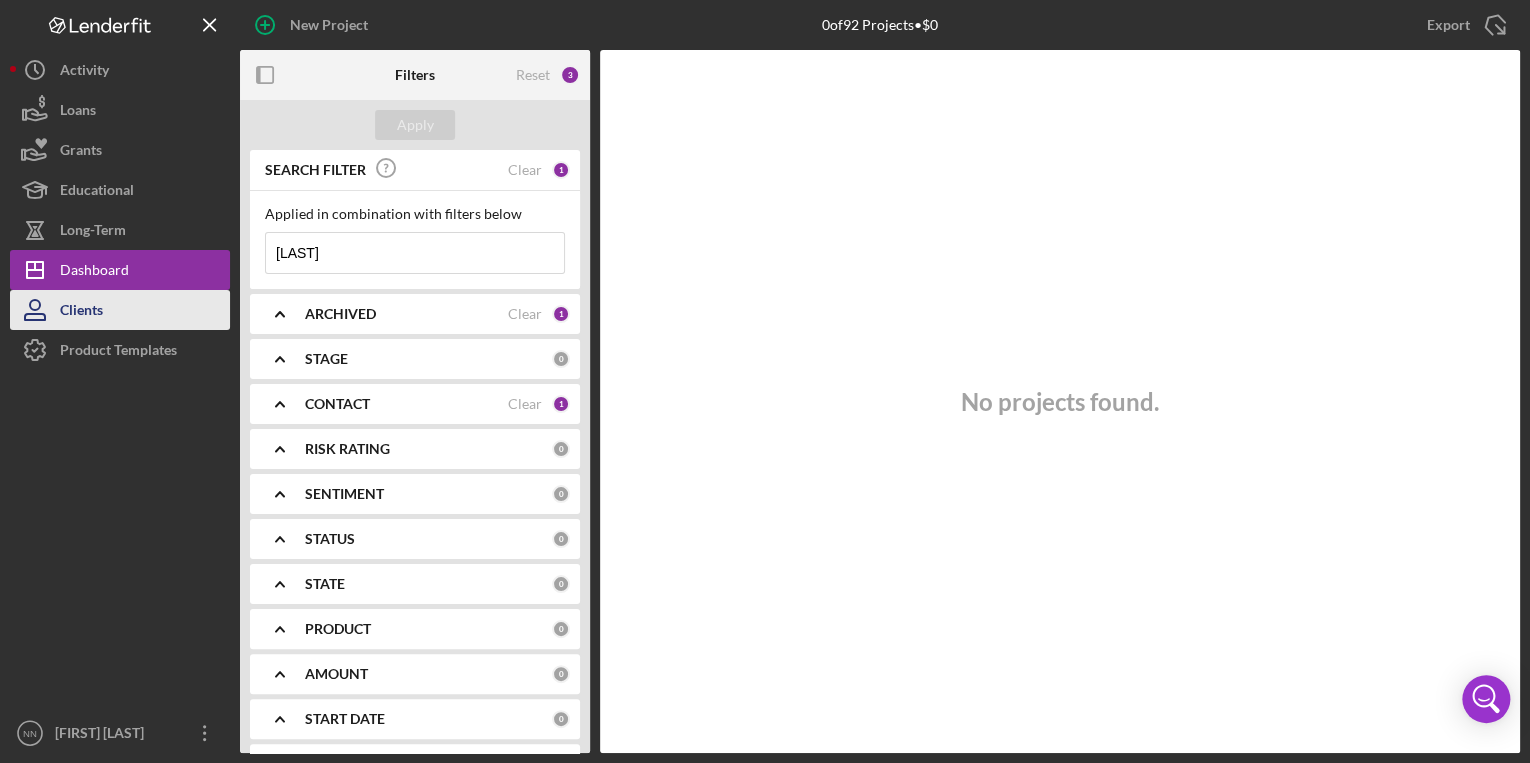click on "Clients" at bounding box center (120, 310) 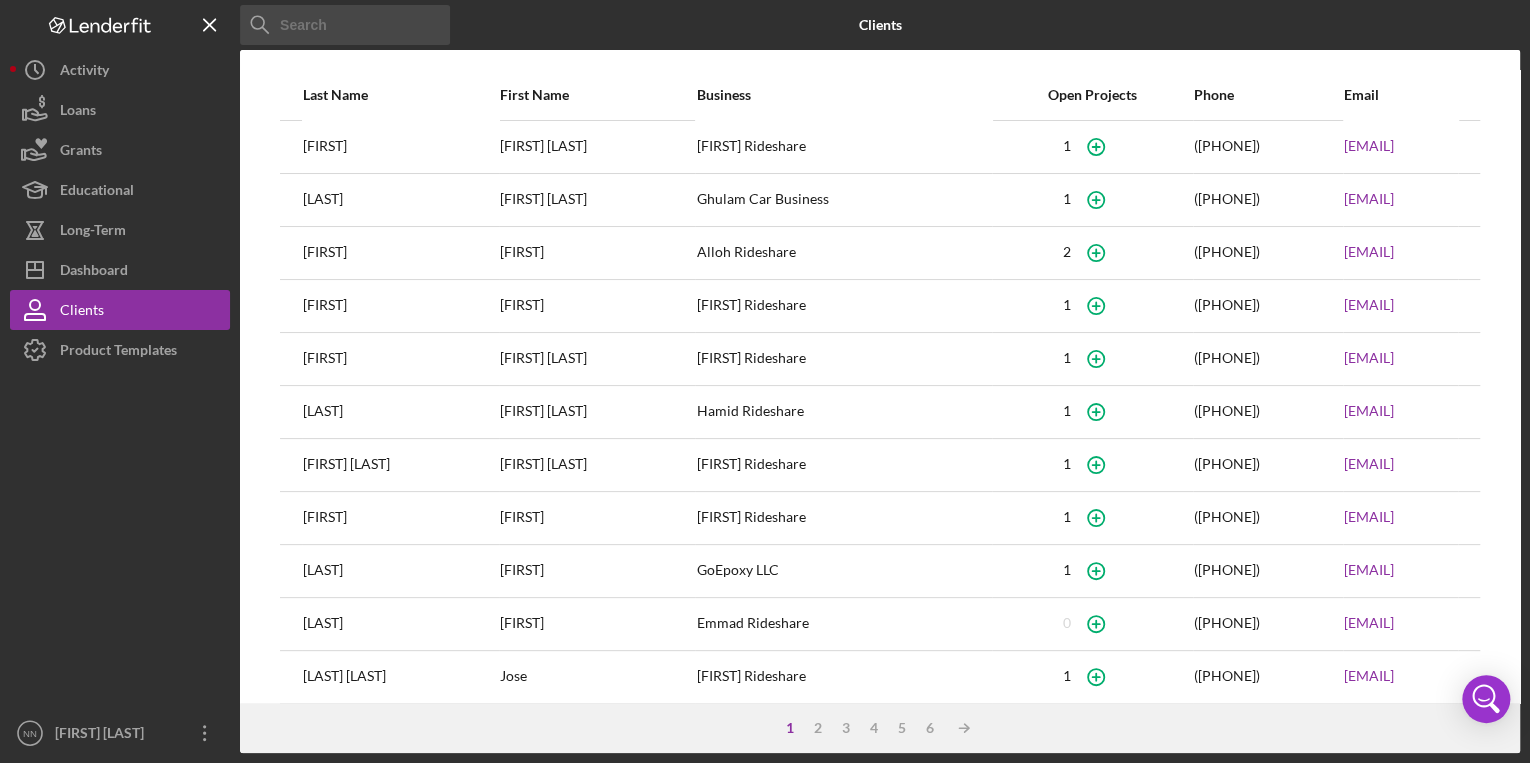 click at bounding box center (345, 25) 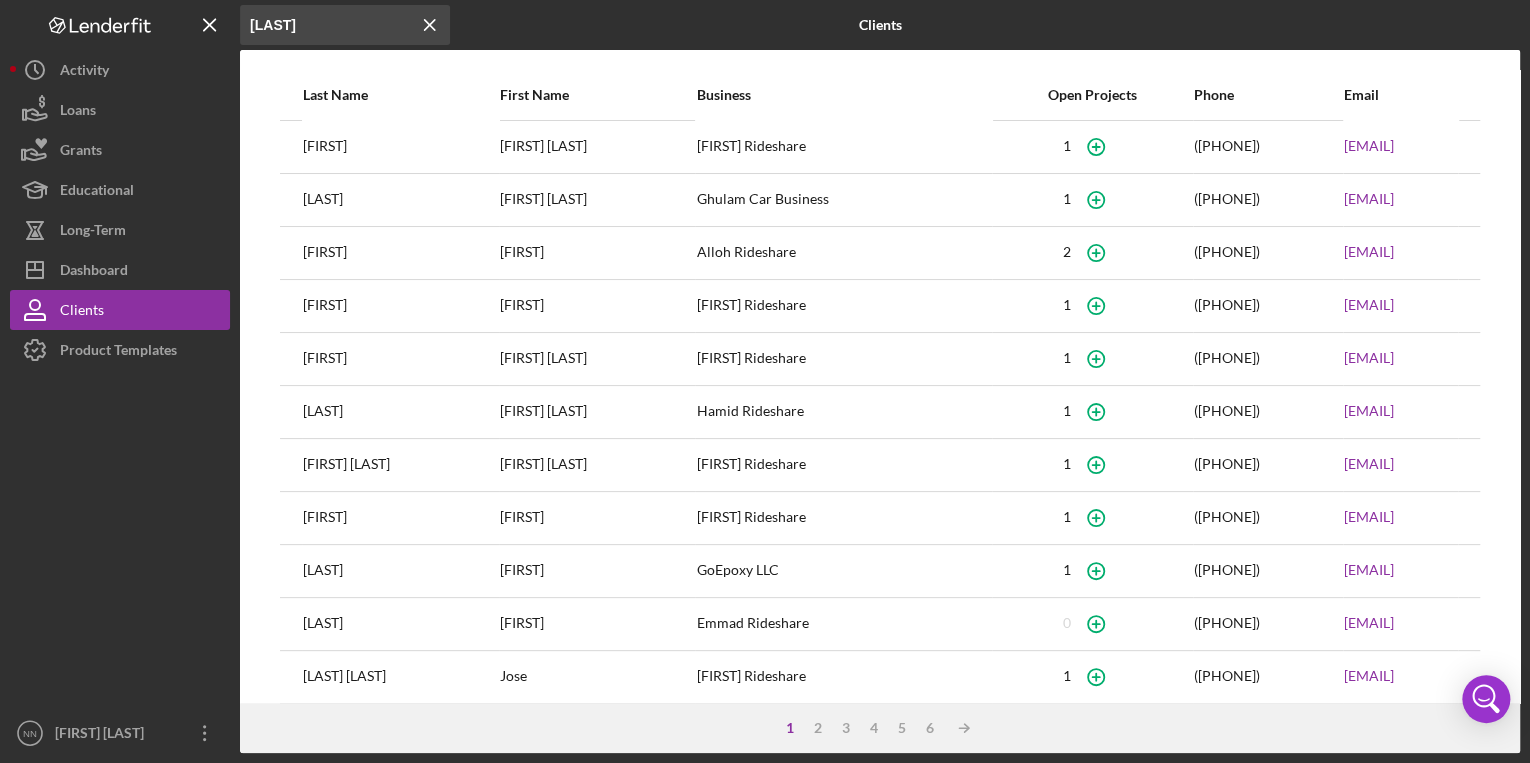 type on "[LAST]" 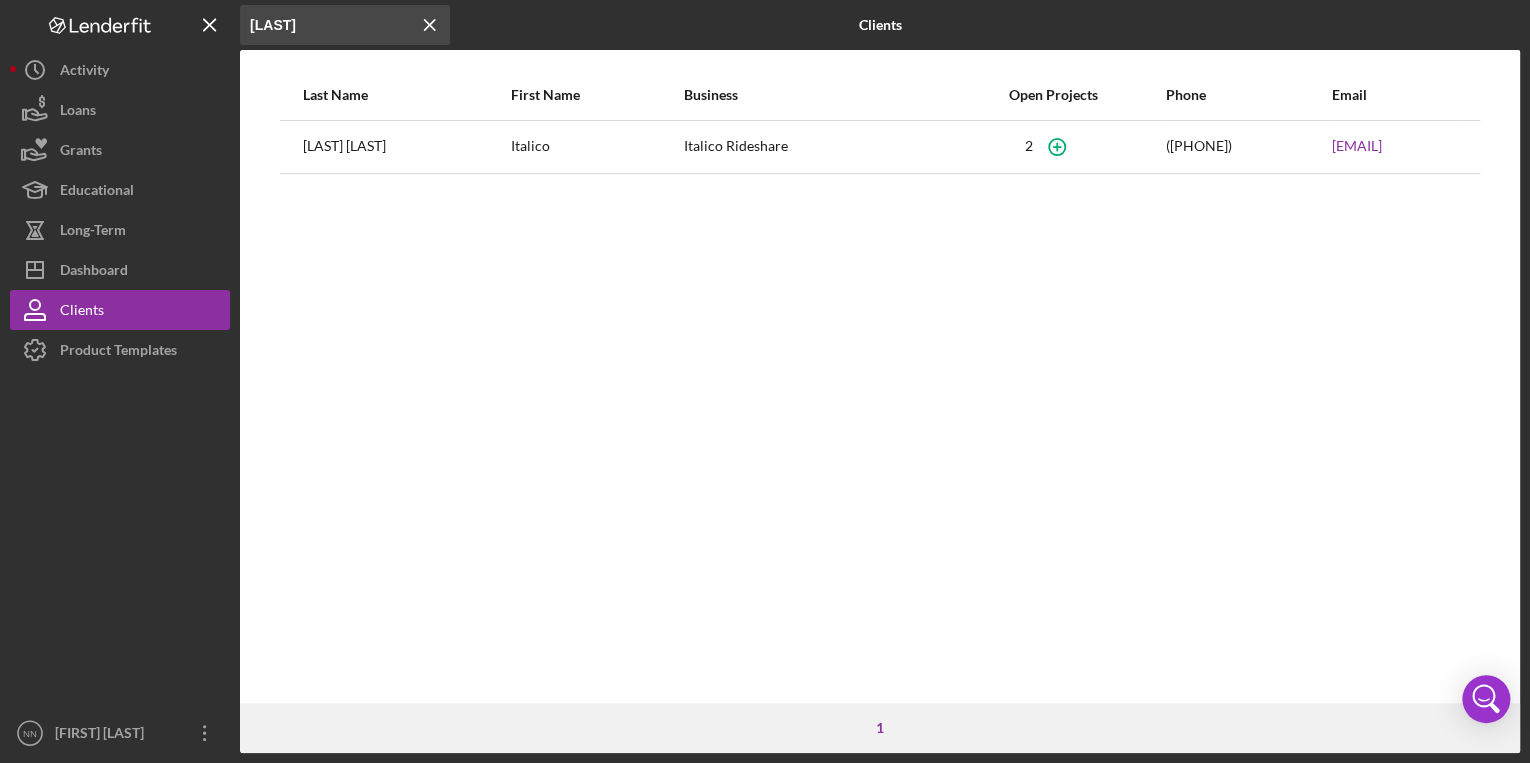 drag, startPoint x: 304, startPoint y: 148, endPoint x: 420, endPoint y: 137, distance: 116.520386 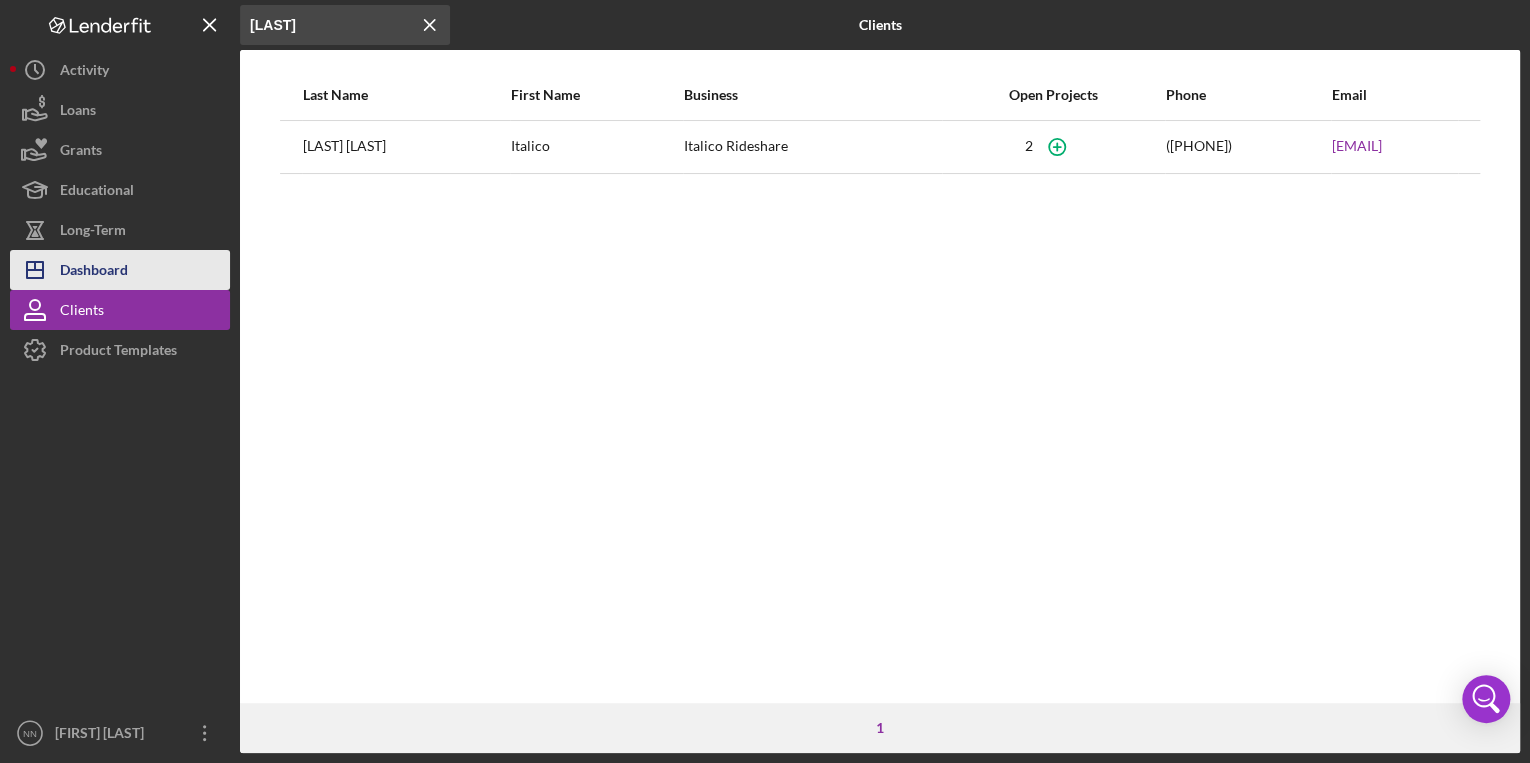 click on "Icon/Dashboard Dashboard" at bounding box center (120, 270) 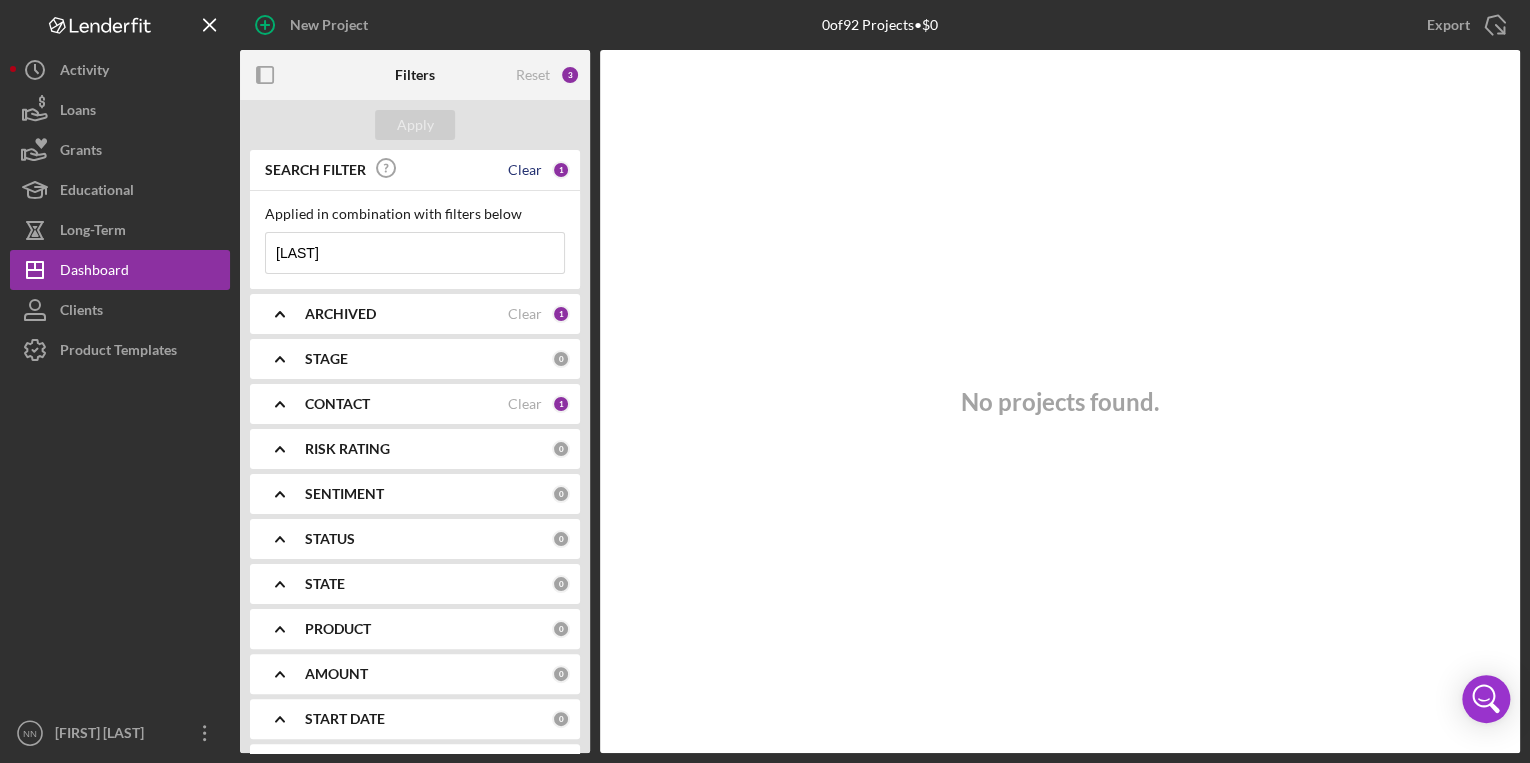 click on "Clear" at bounding box center [525, 170] 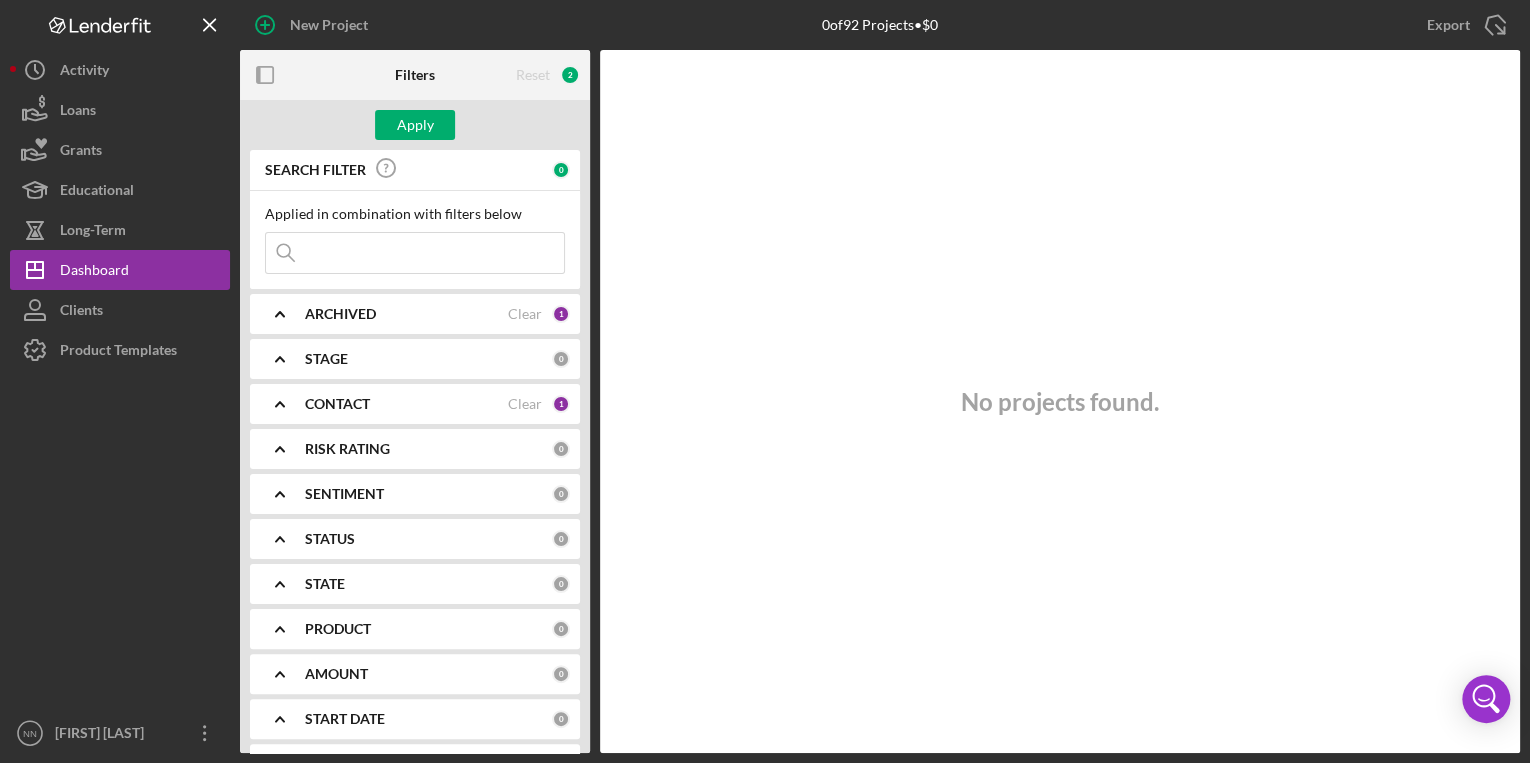 click at bounding box center (415, 253) 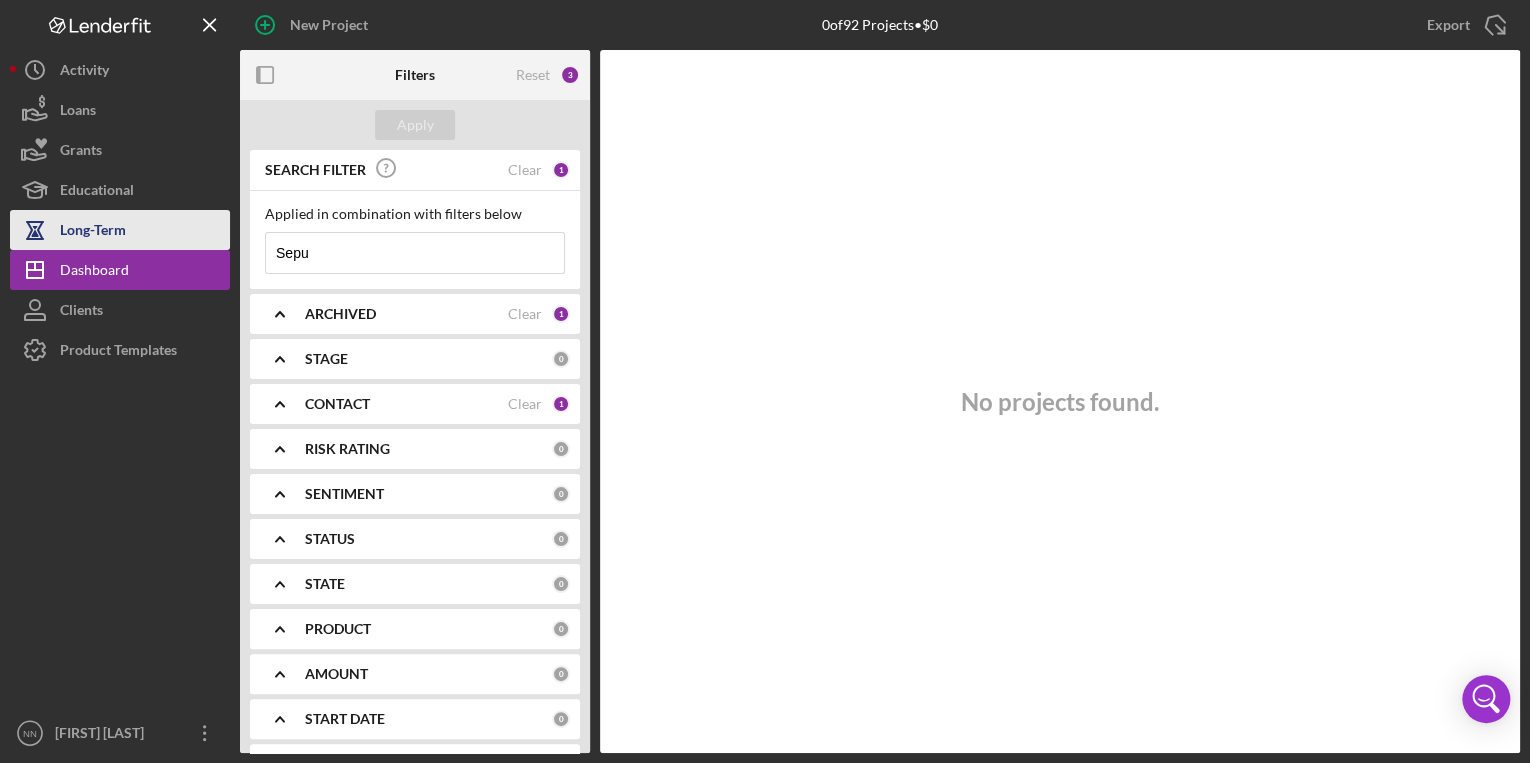 type on "Sepu" 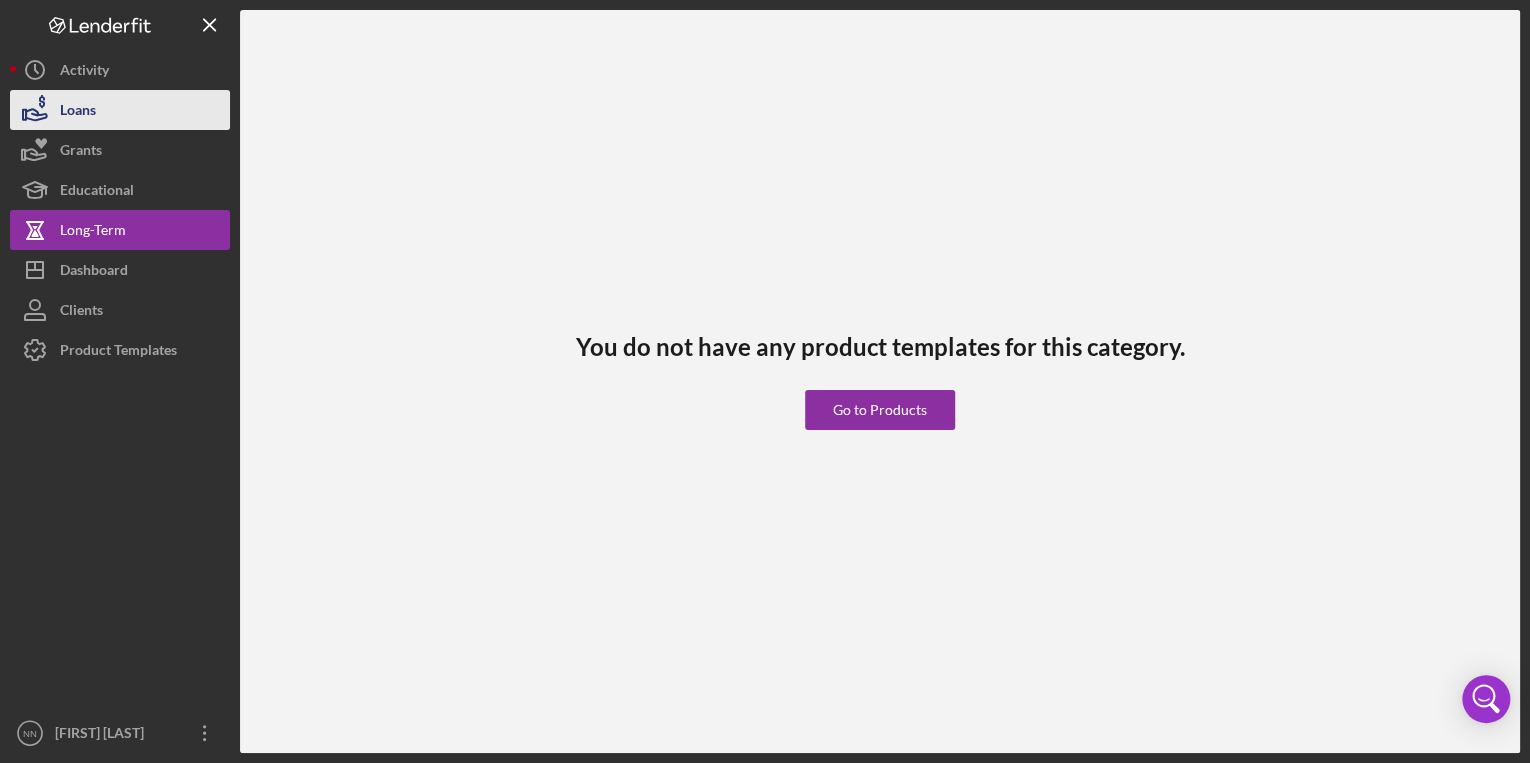 click on "Loans" at bounding box center (120, 110) 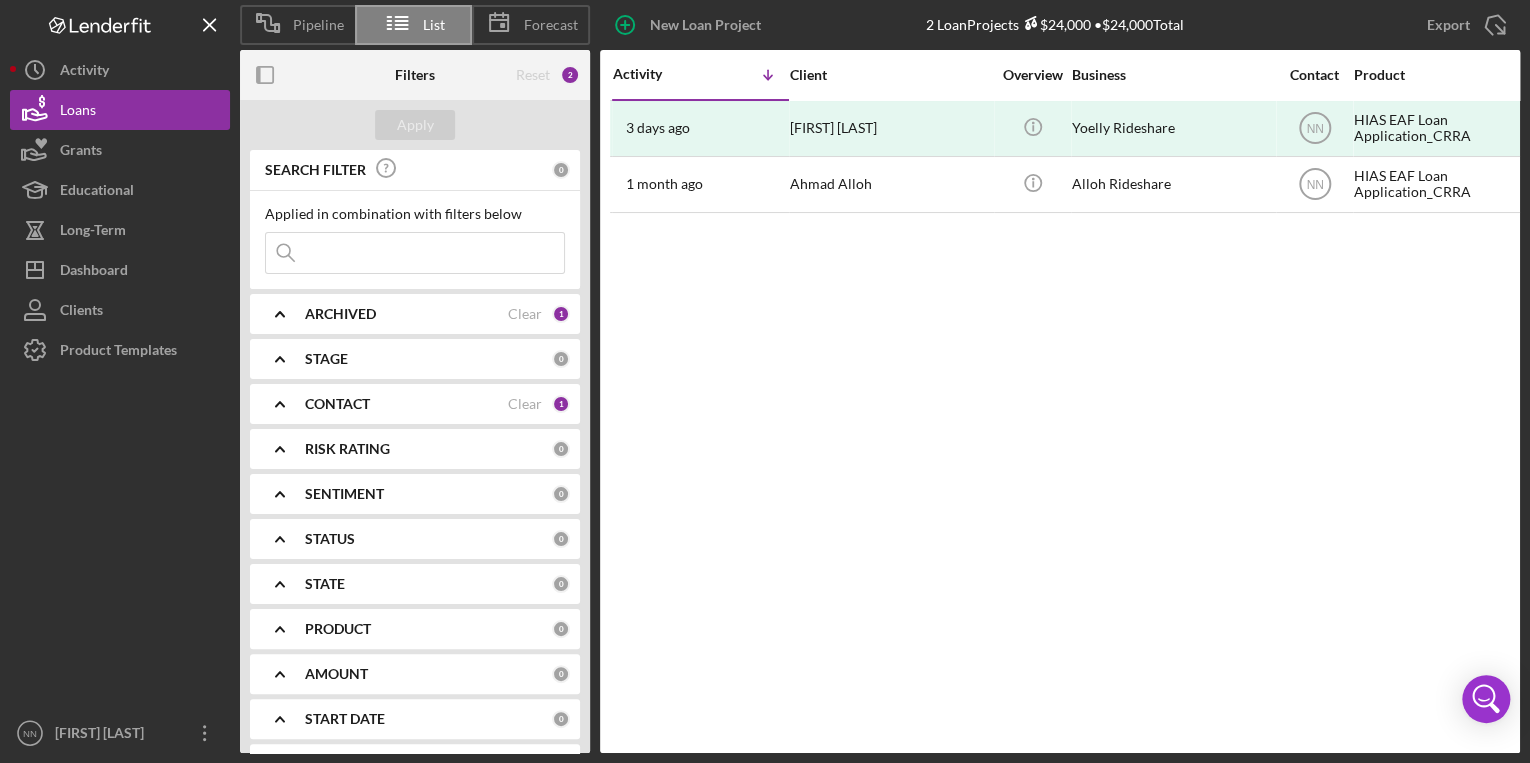 click on "Icon/Menu Close" at bounding box center [415, 253] 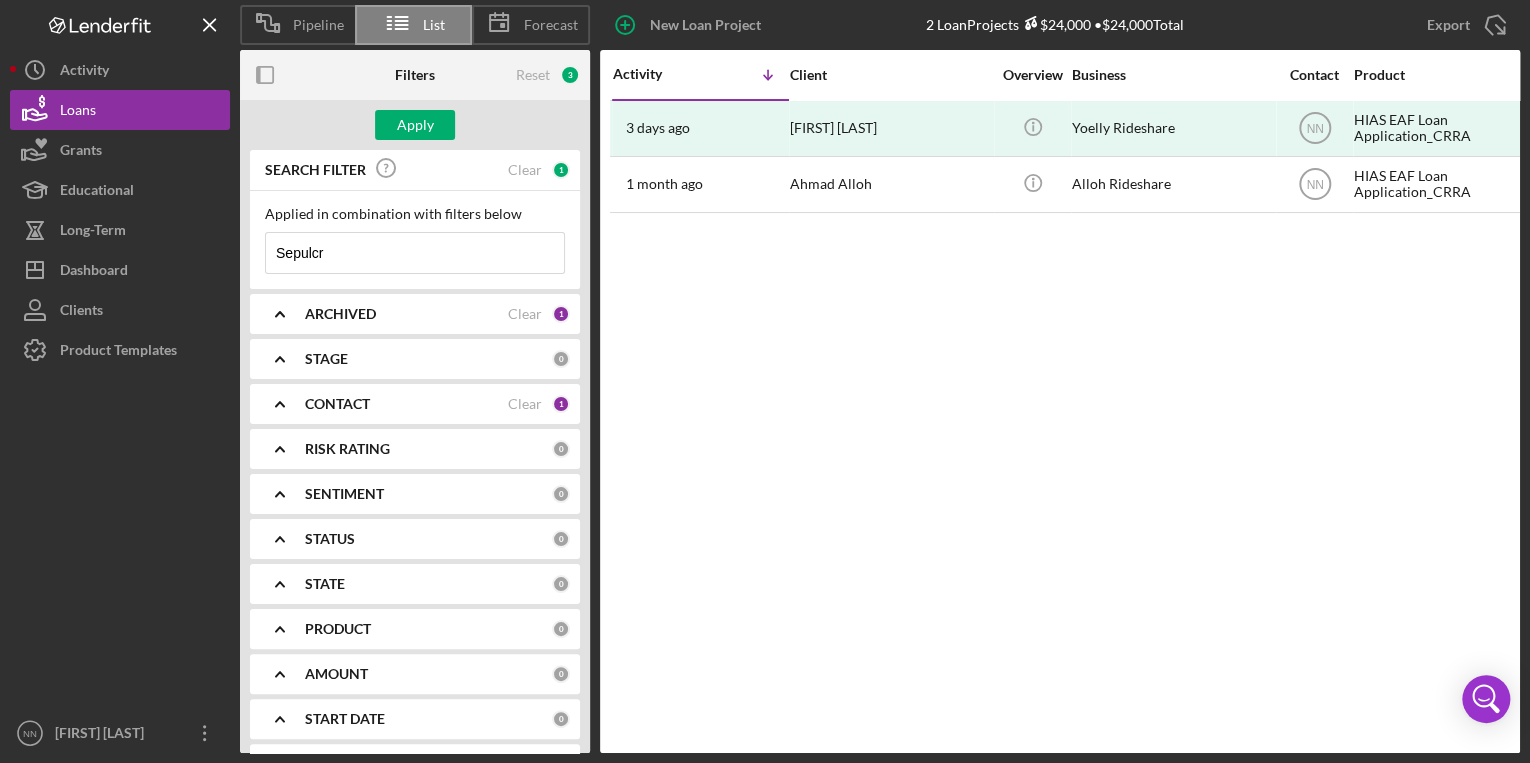 type on "[LAST]" 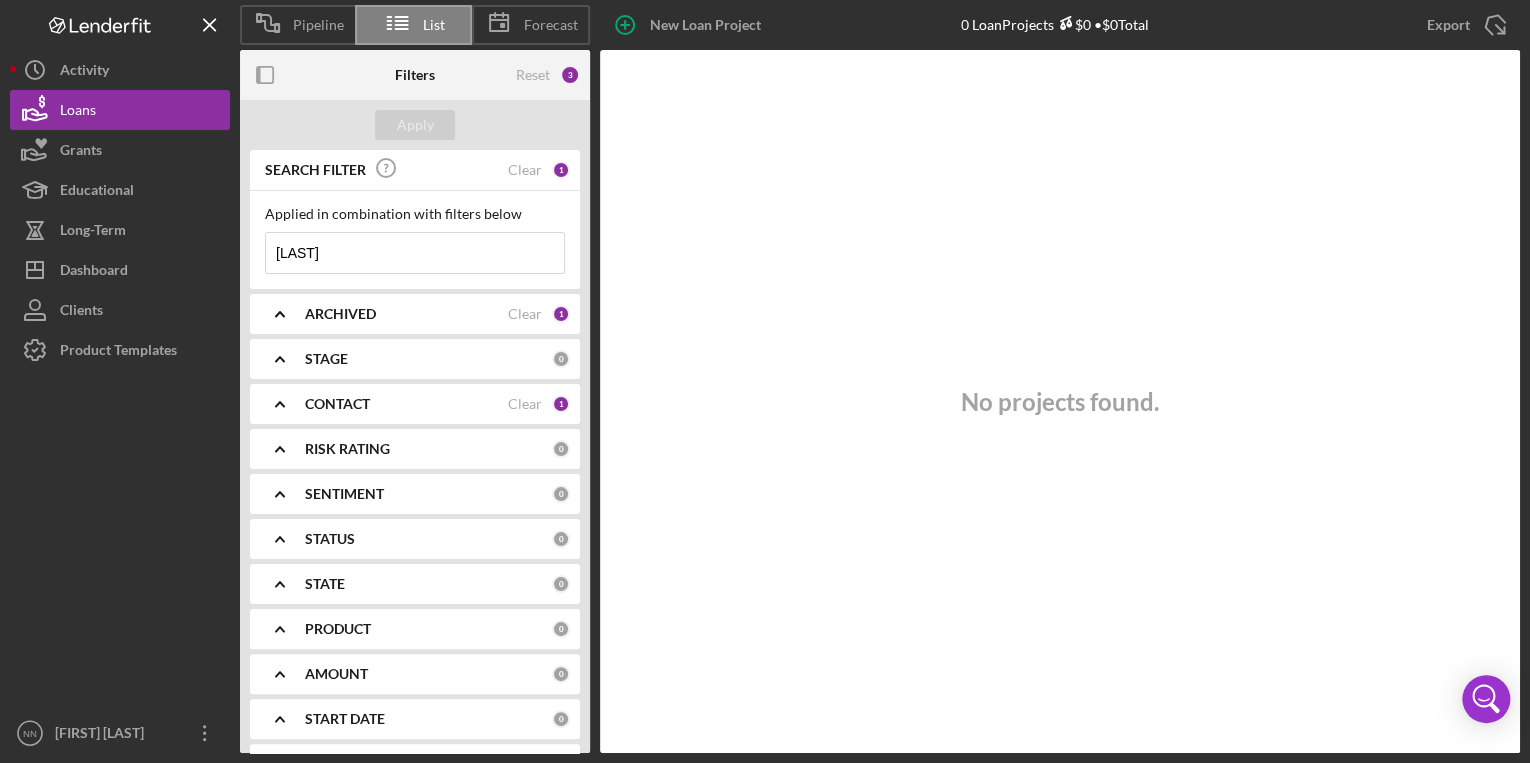 drag, startPoint x: 347, startPoint y: 249, endPoint x: 260, endPoint y: 261, distance: 87.823685 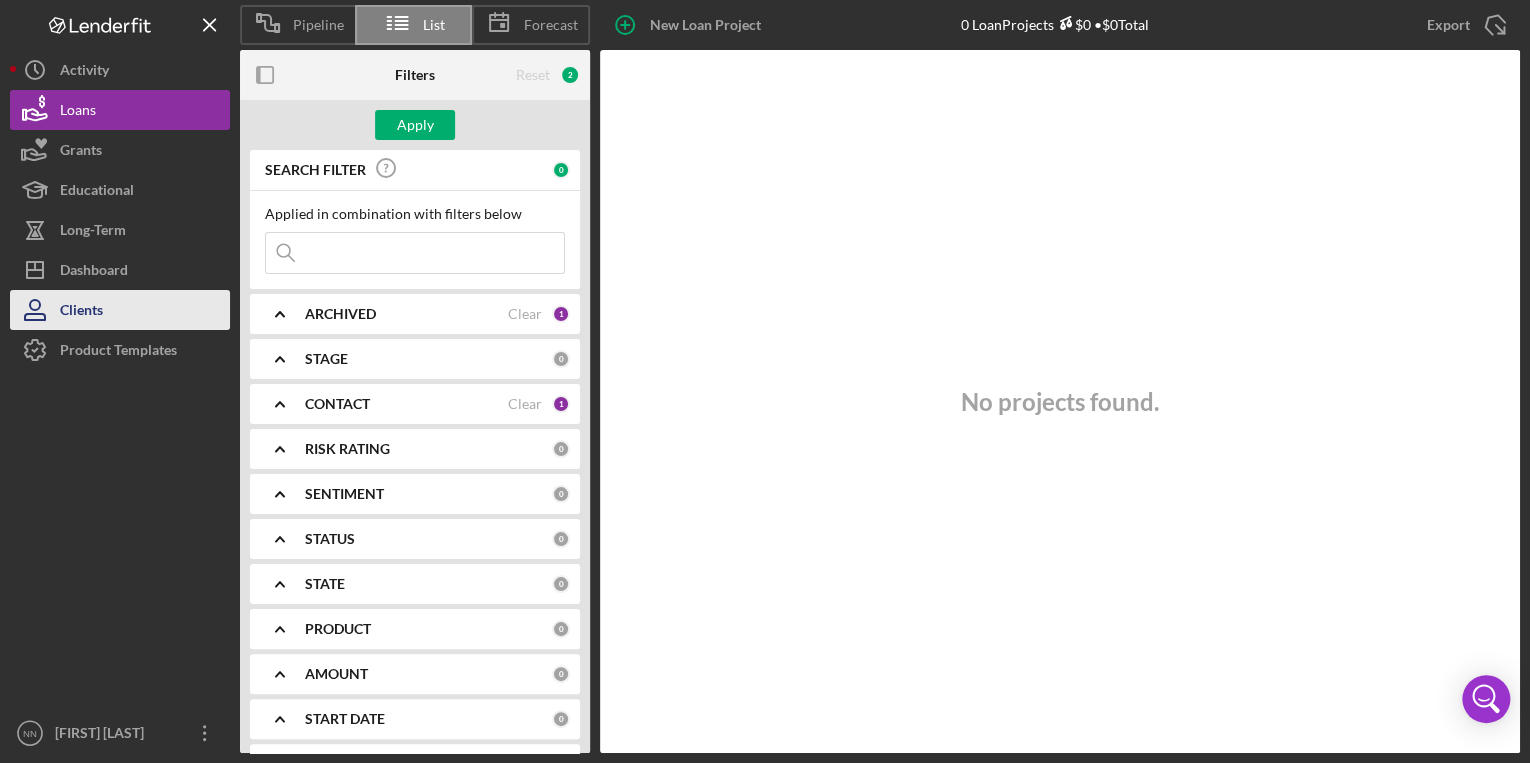 click on "Clients" at bounding box center [120, 310] 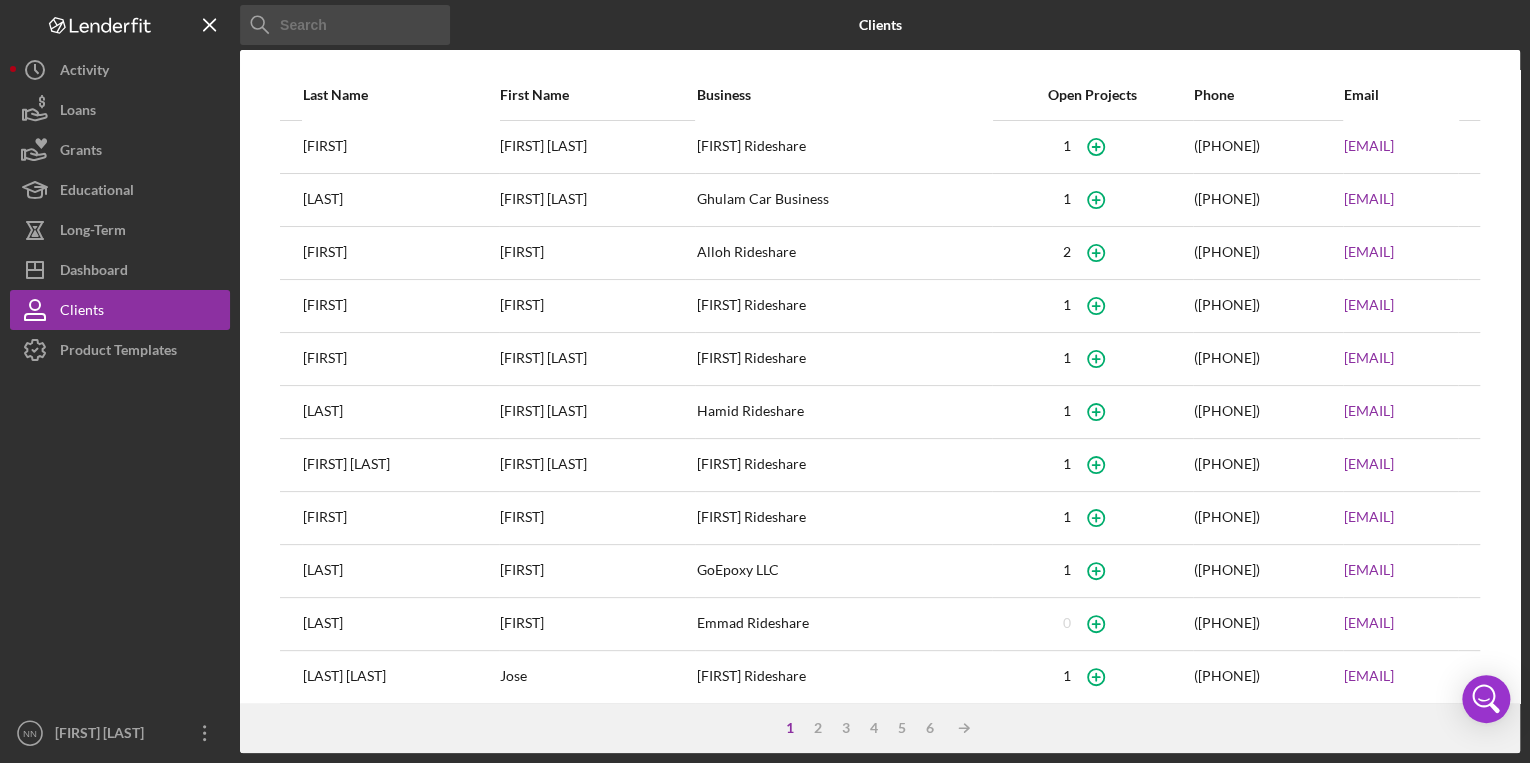 click on "[FIRST]" at bounding box center (400, 306) 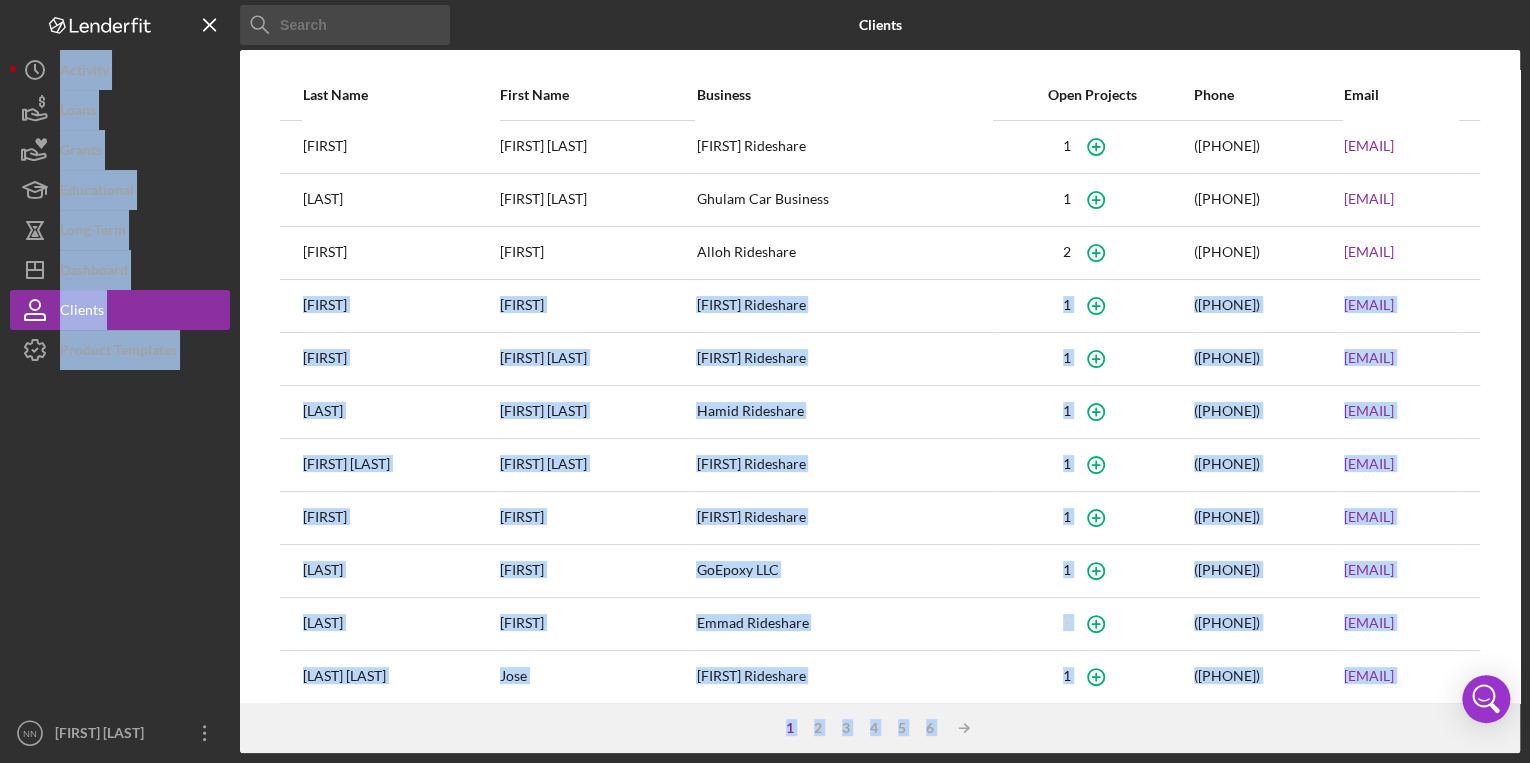 drag, startPoint x: 313, startPoint y: 309, endPoint x: 204, endPoint y: 444, distance: 173.5108 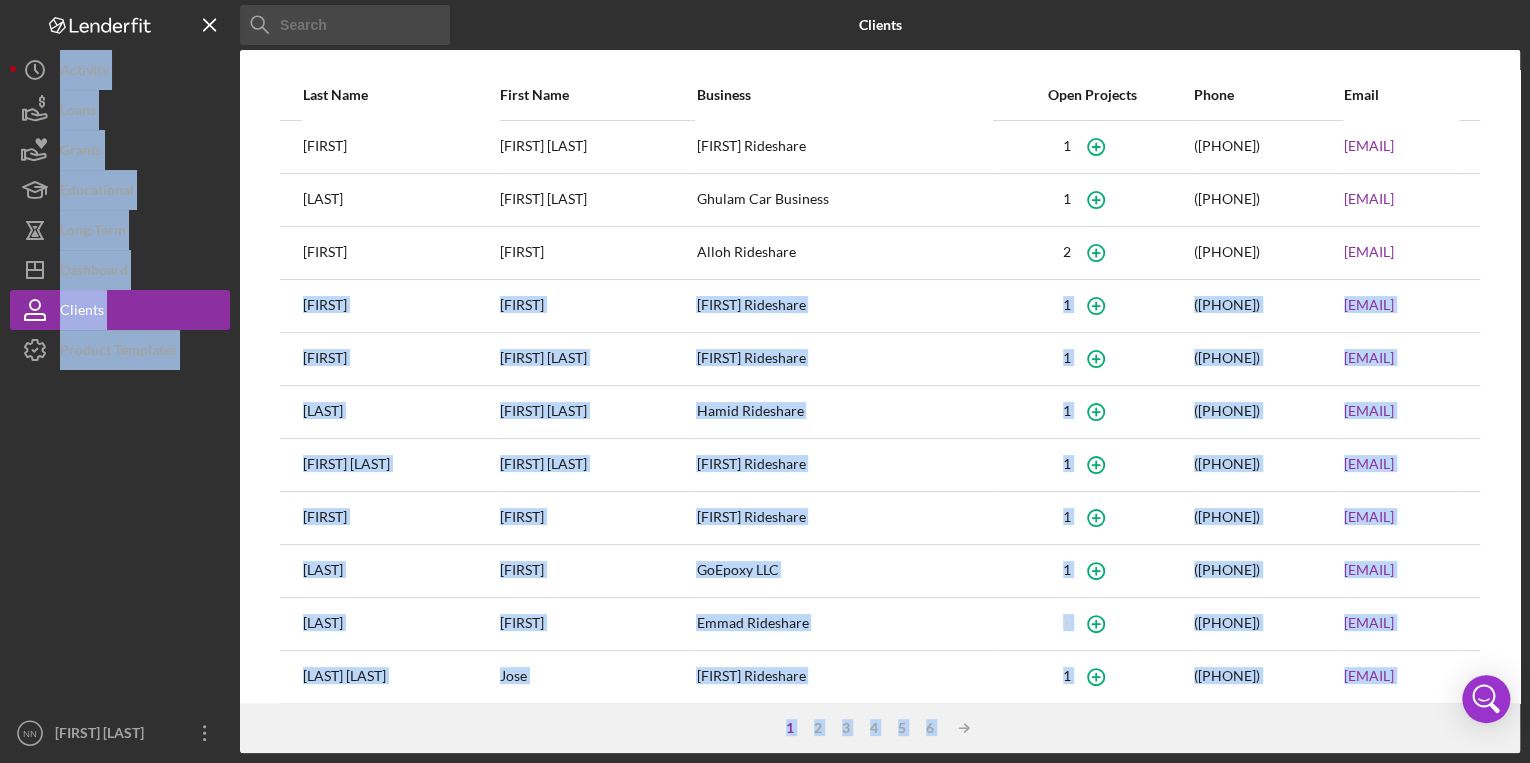 click on "Icon/Menu Close Icon/Menu Close Clients Last Name First Name Business Open Projects Phone Email [FIRST] [LAST] [FIRST] Rideshare ([PHONE]) [EMAIL] [LAST] [FIRST] [FIRST] Car Business ([PHONE]) [EMAIL] [FIRST] [LAST] [FIRST] Rideshare ([PHONE]) [EMAIL] [FIRST] [LAST] [FIRST] Rideshare ([PHONE]) [EMAIL] [FIRST] [LAST] [FIRST] Rideshare ([PHONE]) [EMAIL] [FIRST] [LAST] [FIRST] Rideshare ([PHONE]) [EMAIL] [FIRST] [LAST] [FIRST] Rideshare ([PHONE]) [EMAIL] [FIRST] [LAST] [FIRST] Rideshare ([PHONE]) [EMAIL] [FIRST] [LAST] [FIRST] Rideshare ([PHONE]) [EMAIL] [FIRST] [LAST] [FIRST] Rideshare ([PHONE]) [EMAIL] [FIRST] [LAST] [FIRST] Rideshare ([PHONE]) [EMAIL] [FIRST] [LAST] [FIRST] Rideshare ([PHONE]) [EMAIL] [FIRST] [LAST] [FIRST] Rideshare ([PHONE]) [EMAIL] 1 2" at bounding box center [765, 376] 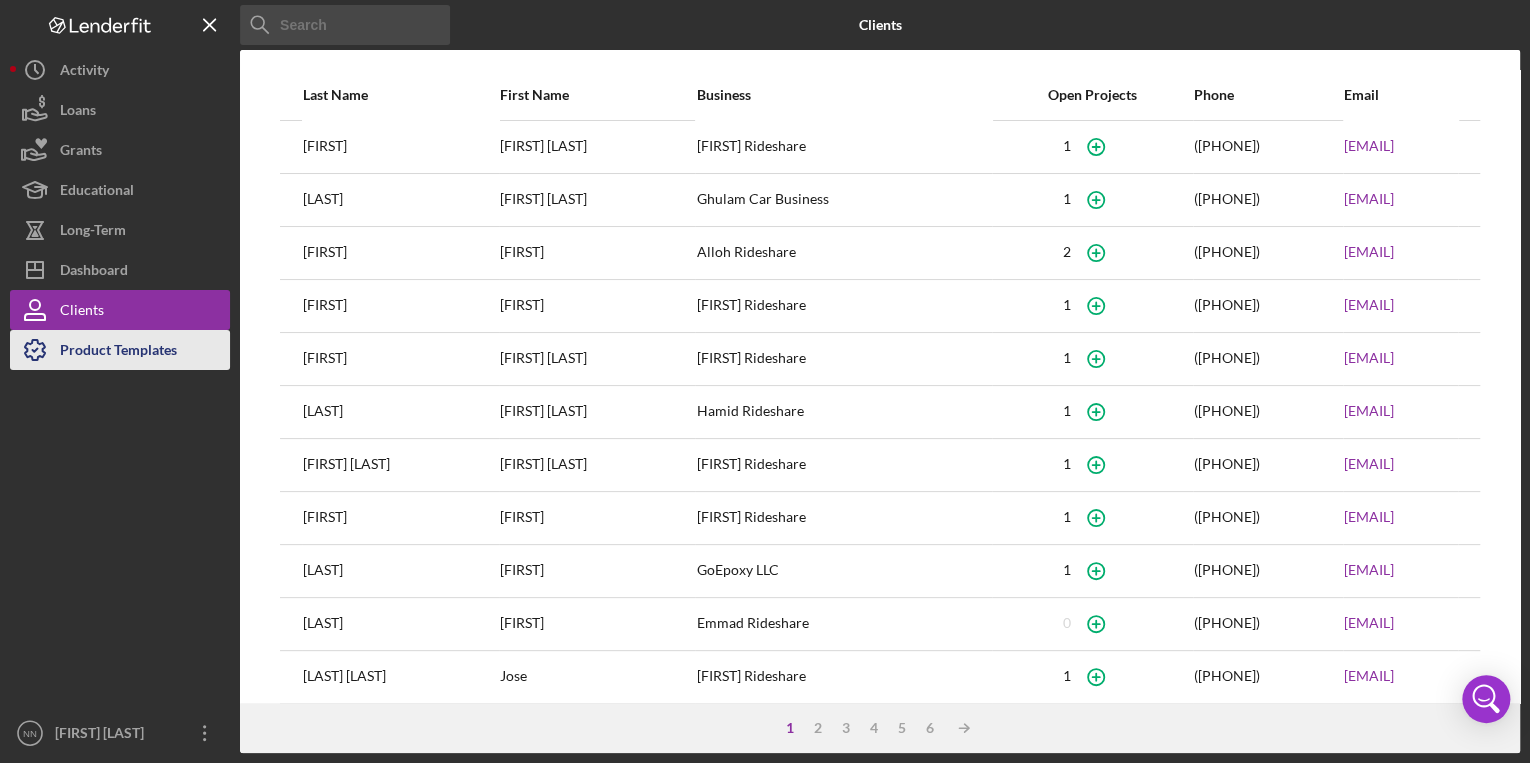 click on "Product Templates" at bounding box center (118, 352) 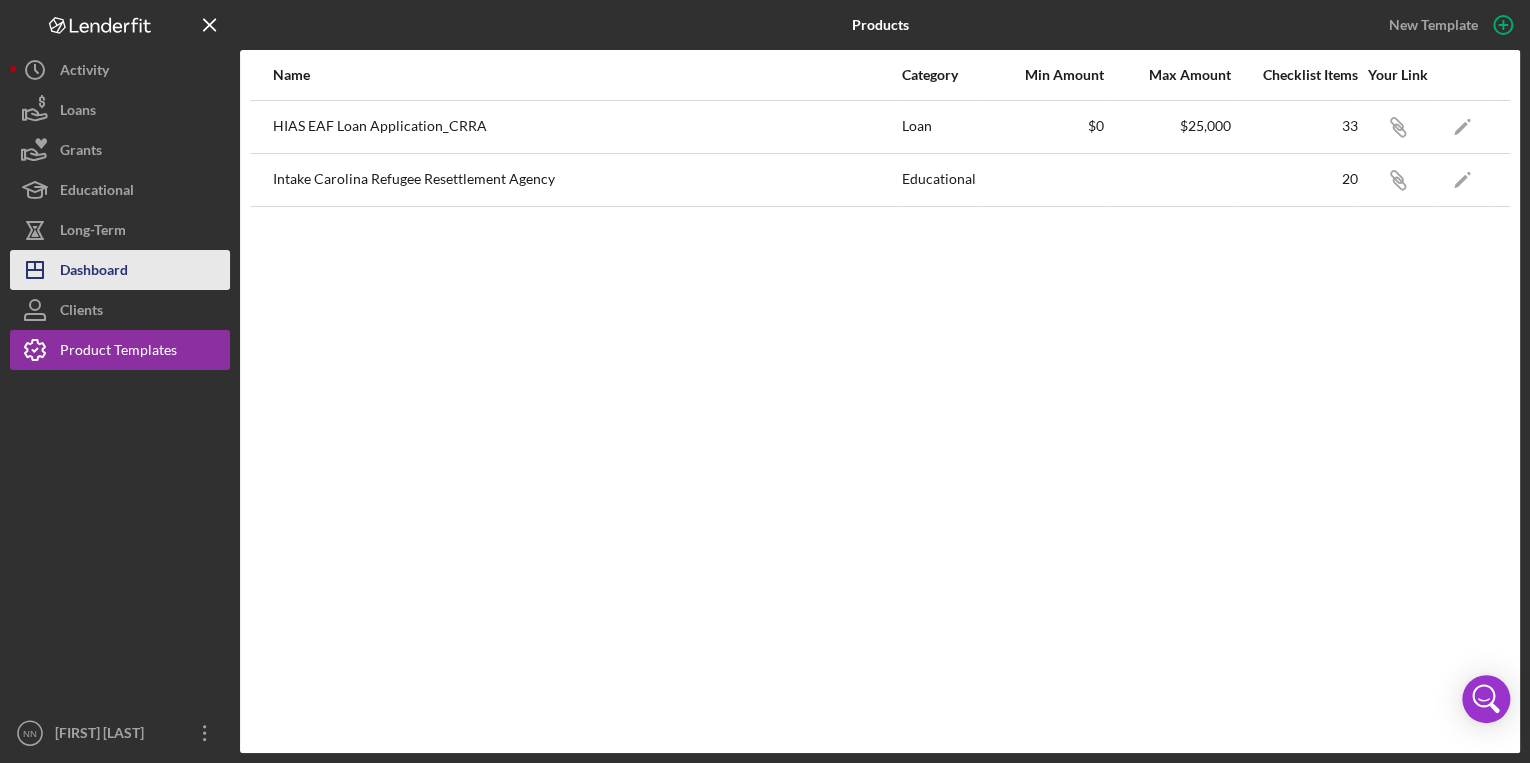 click on "Icon/Dashboard Dashboard" at bounding box center (120, 270) 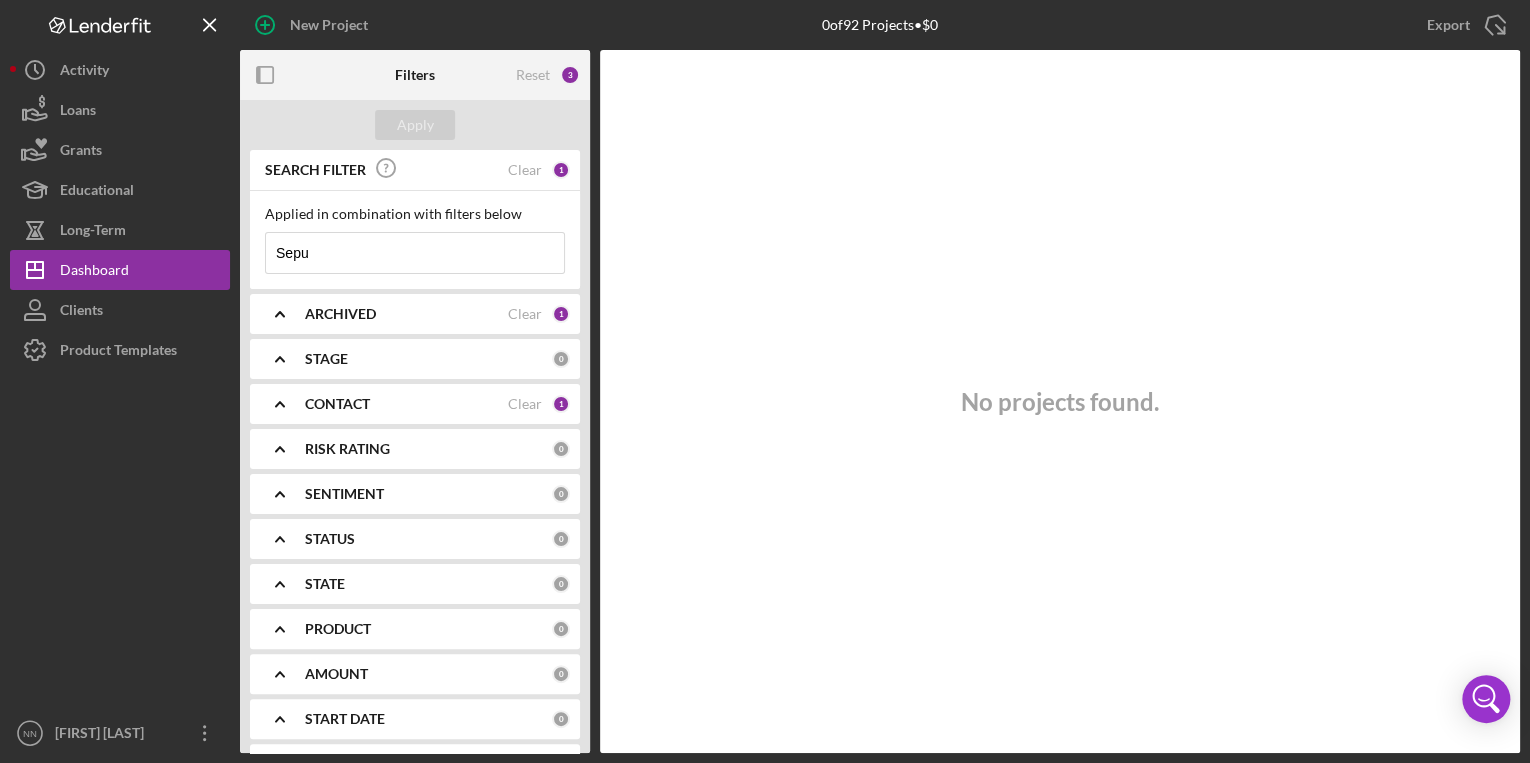click on "Sepu" at bounding box center (415, 253) 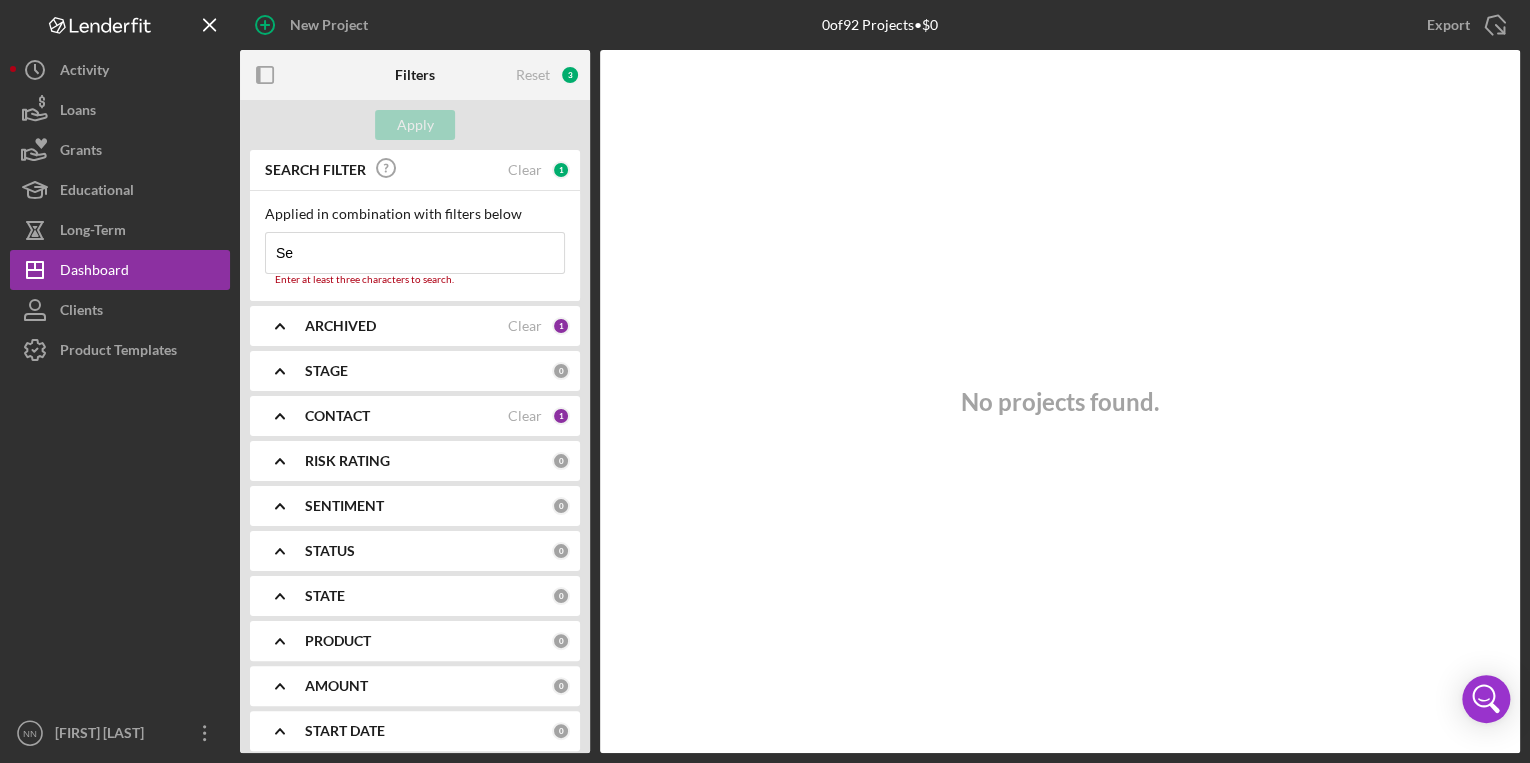 type on "S" 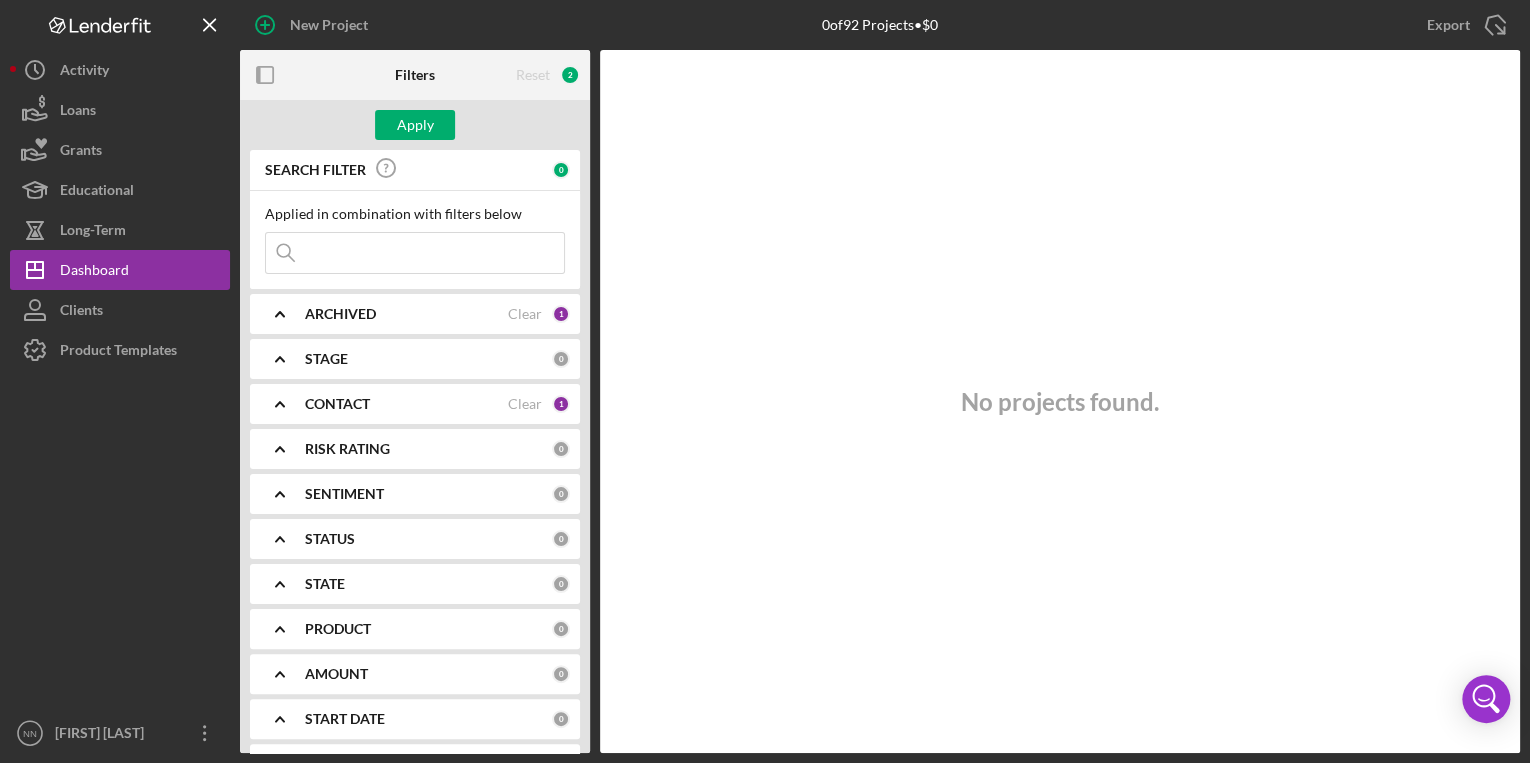 type on "4" 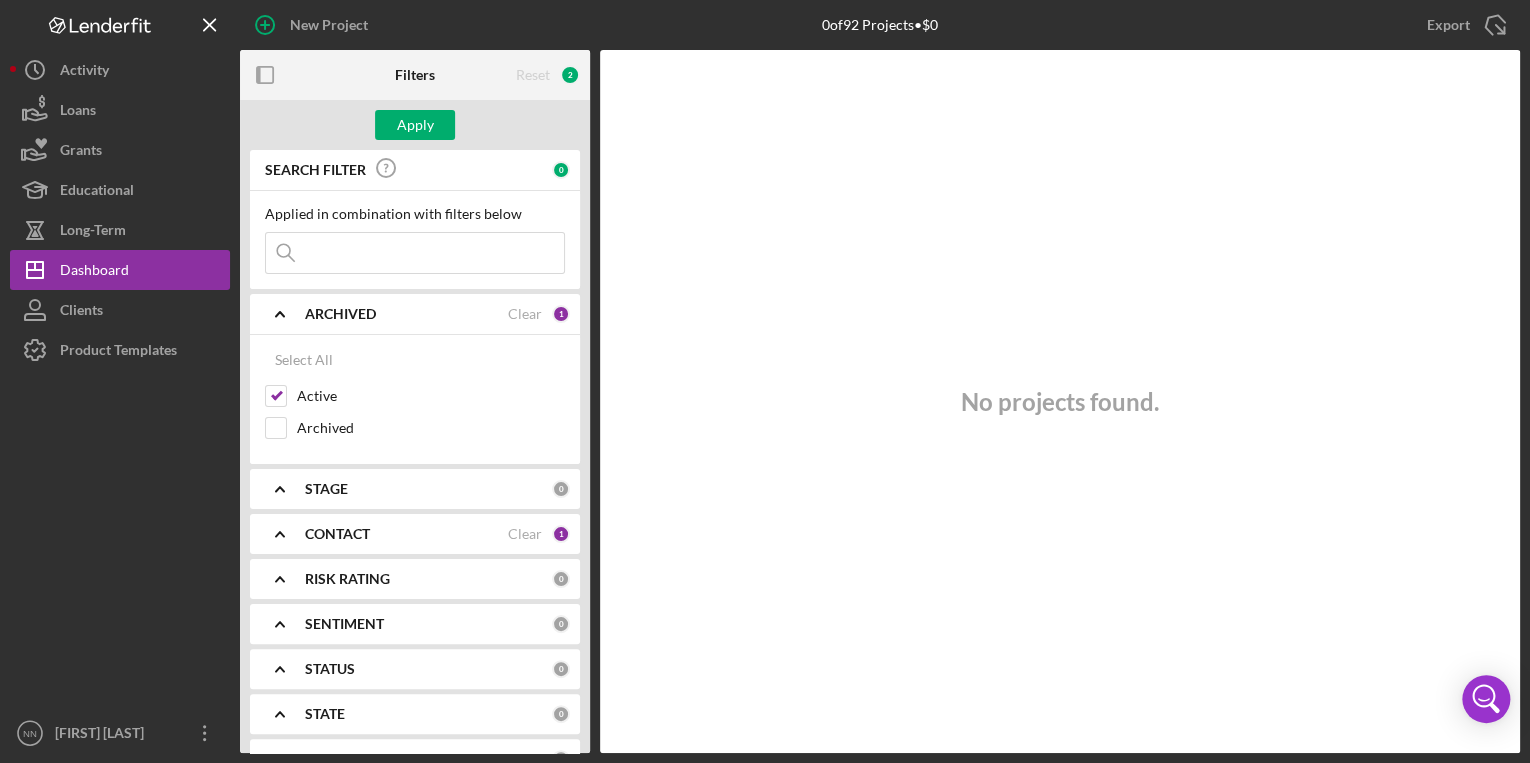 click on "ARCHIVED" at bounding box center [406, 314] 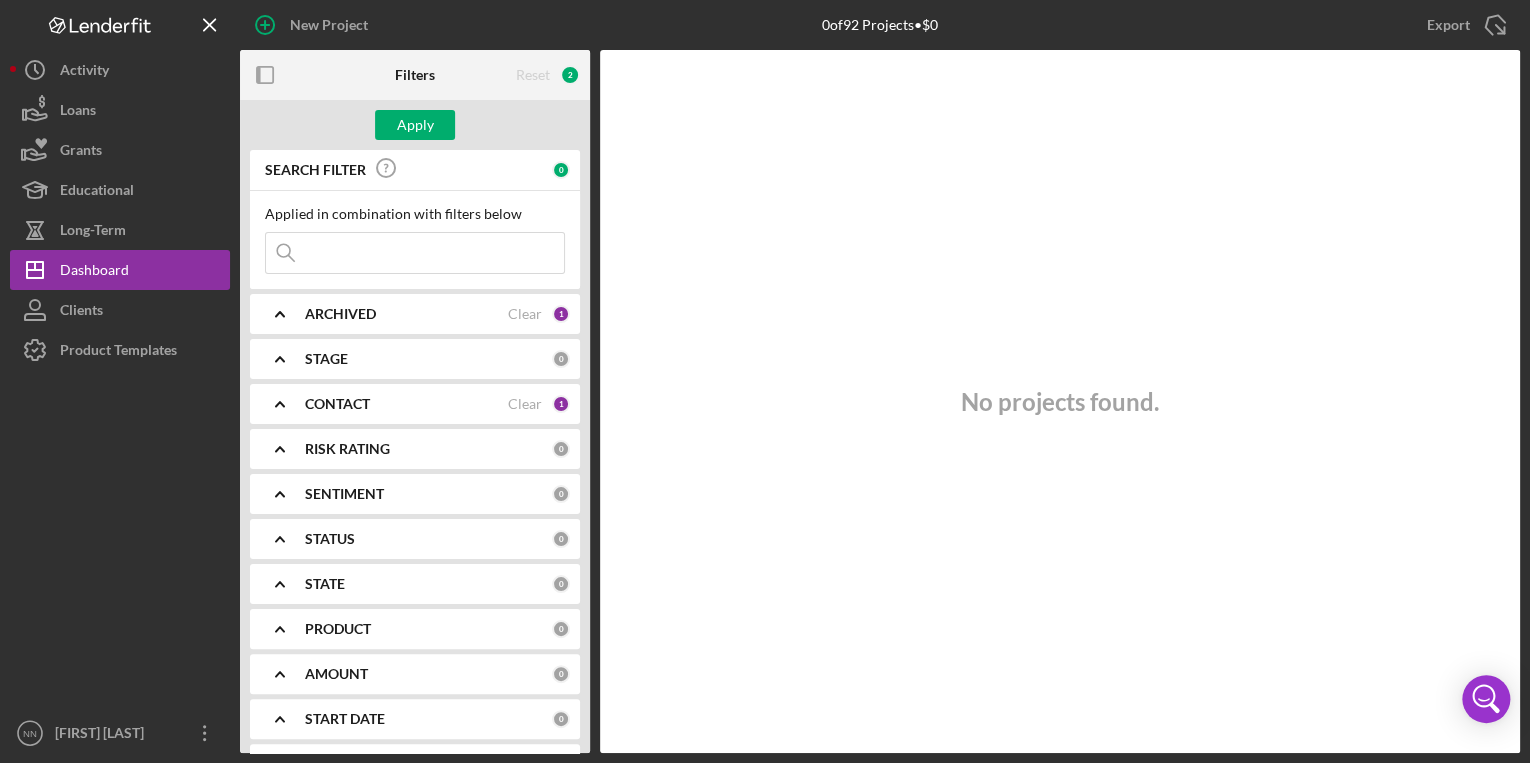 click on "ARCHIVED" at bounding box center (340, 314) 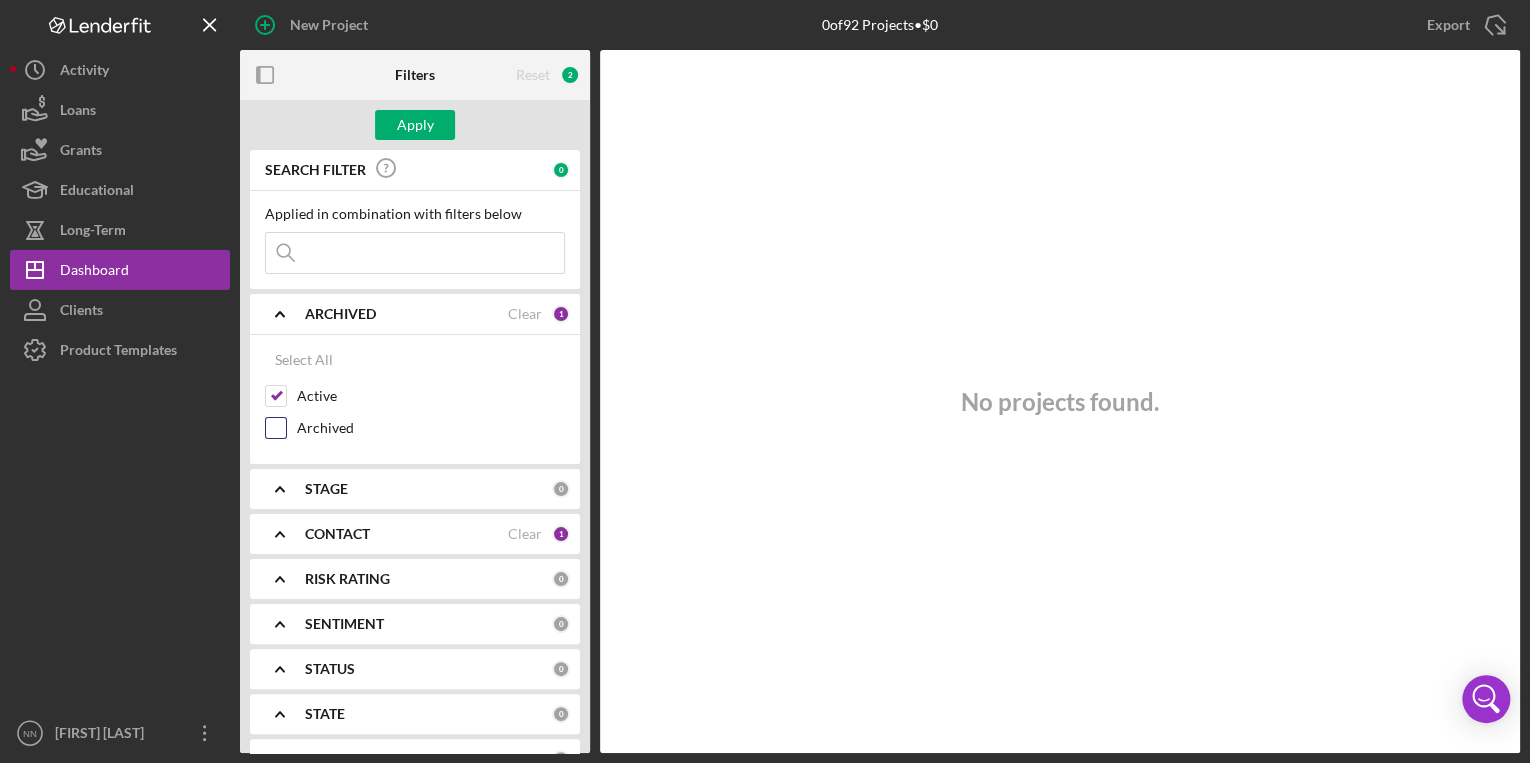 click on "Archived" at bounding box center [276, 428] 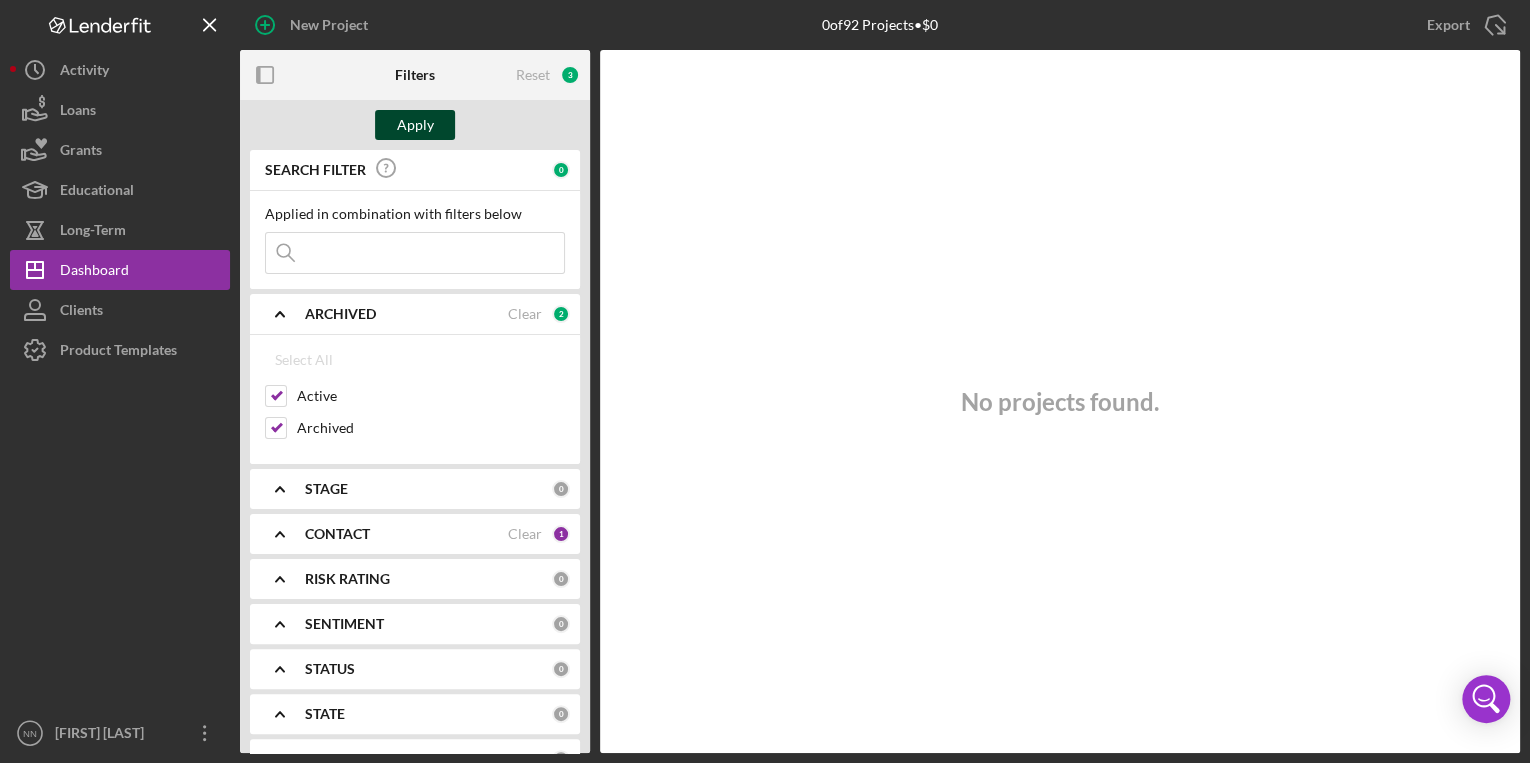 click on "Apply" at bounding box center (415, 125) 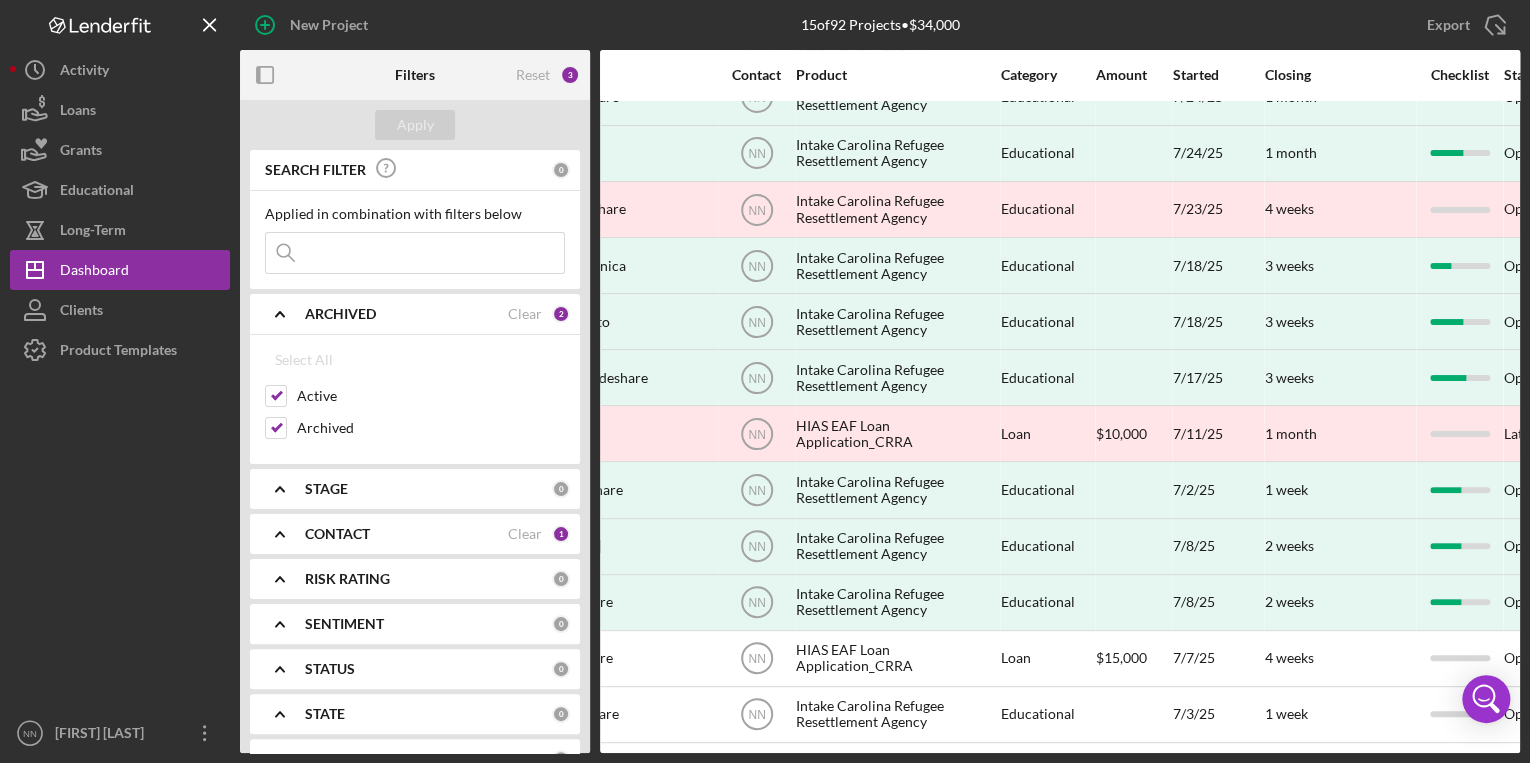 scroll, scrollTop: 210, scrollLeft: 1483, axis: both 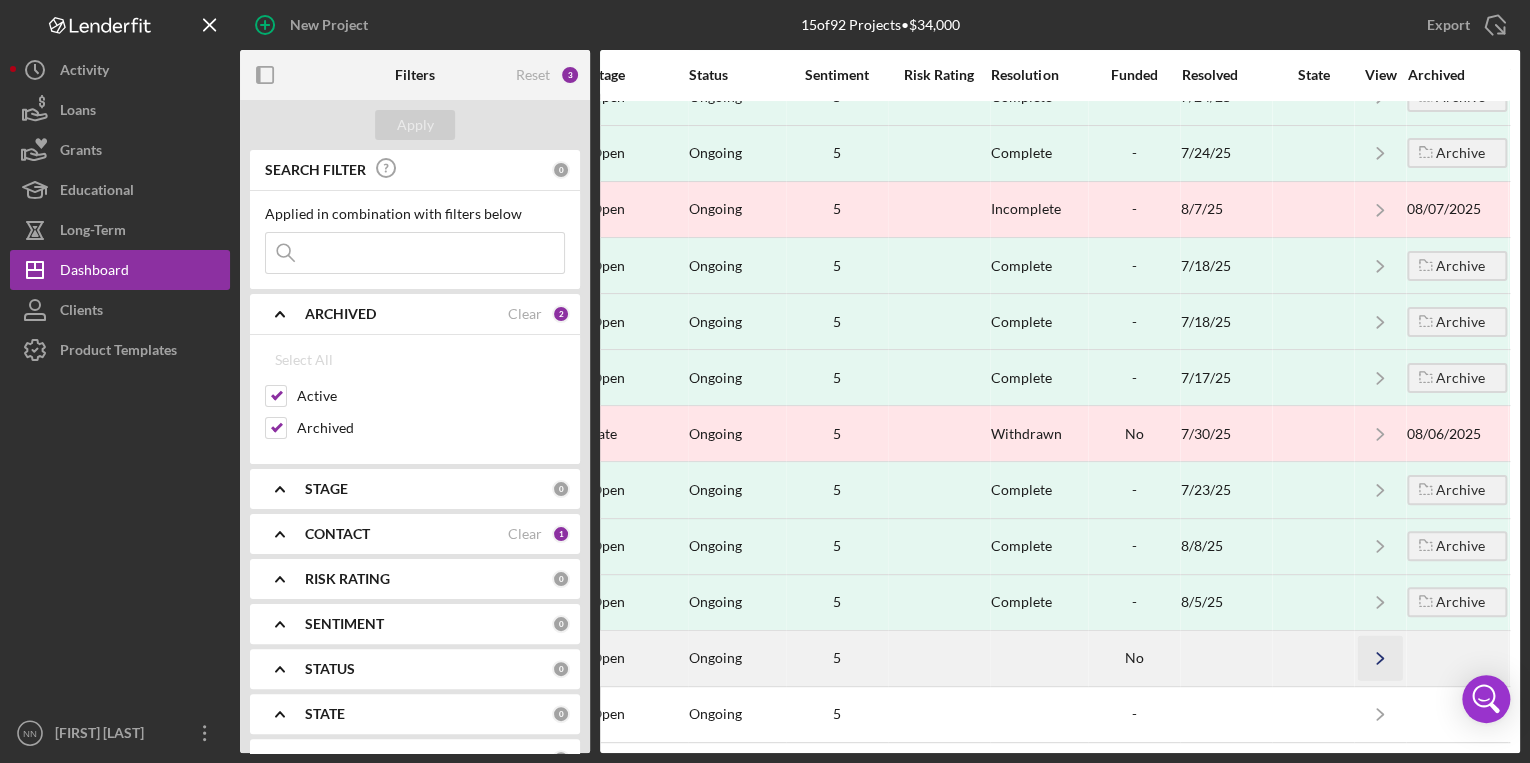 click on "Icon/Navigate" 